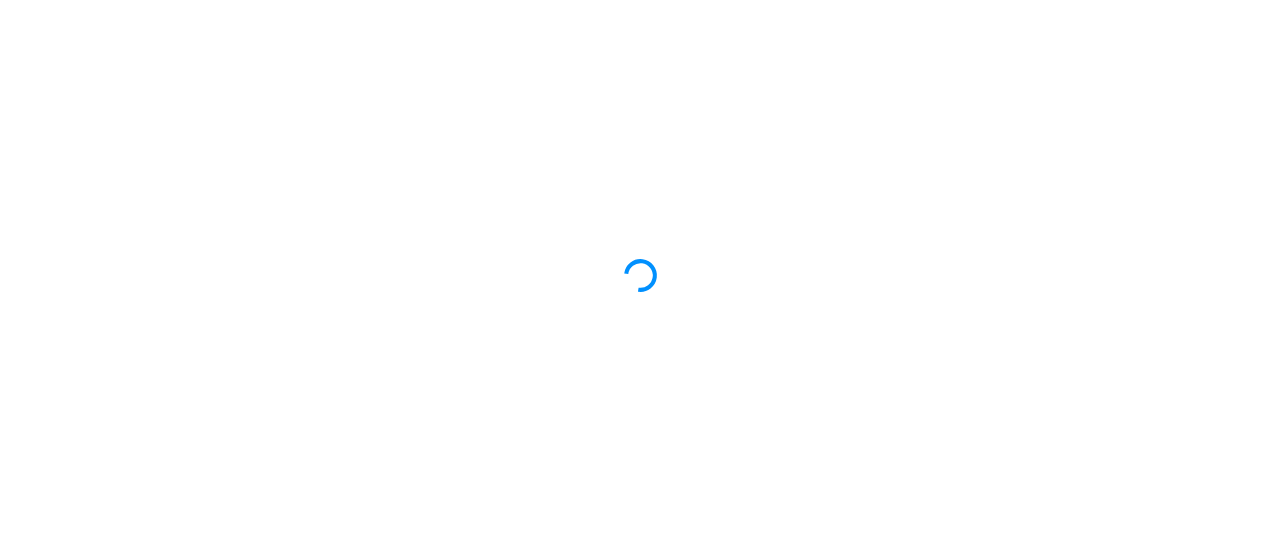scroll, scrollTop: 0, scrollLeft: 0, axis: both 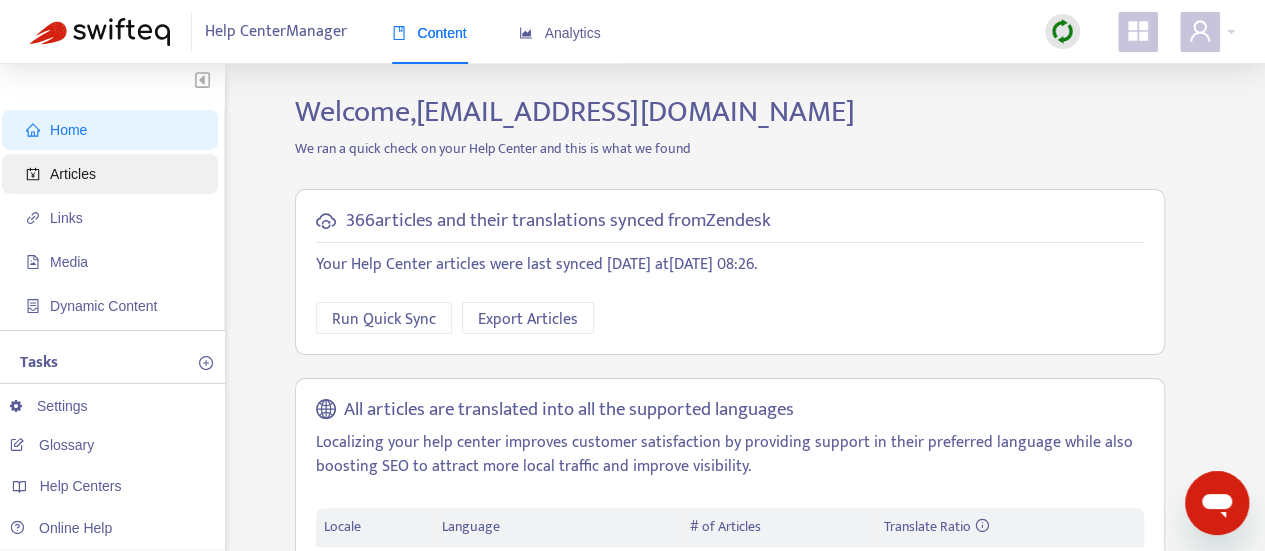 click on "Articles" at bounding box center [114, 174] 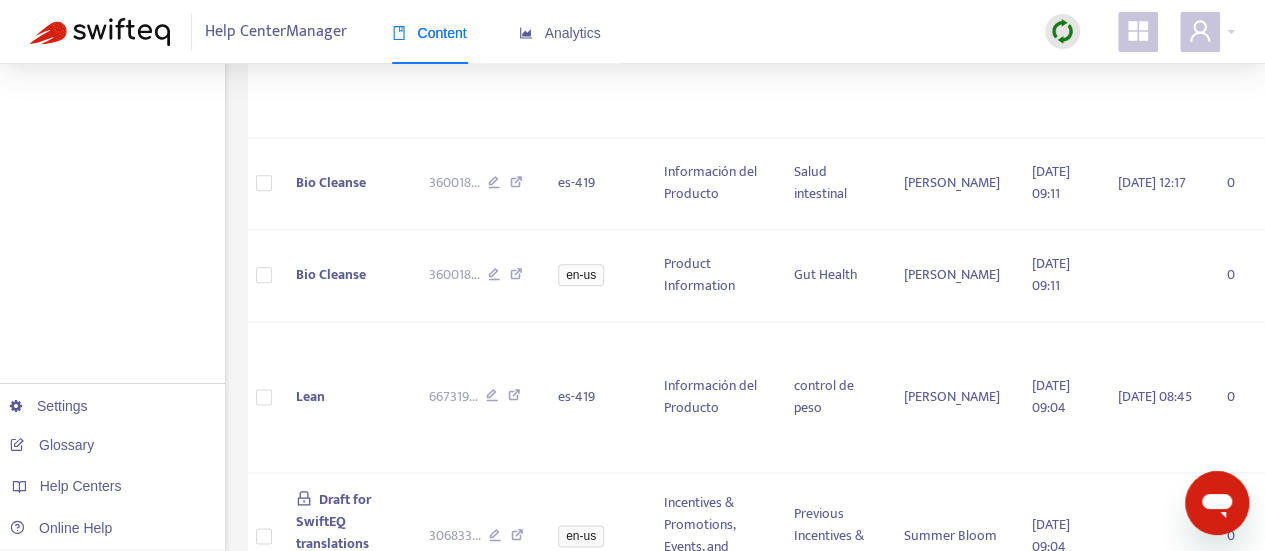 scroll, scrollTop: 1159, scrollLeft: 0, axis: vertical 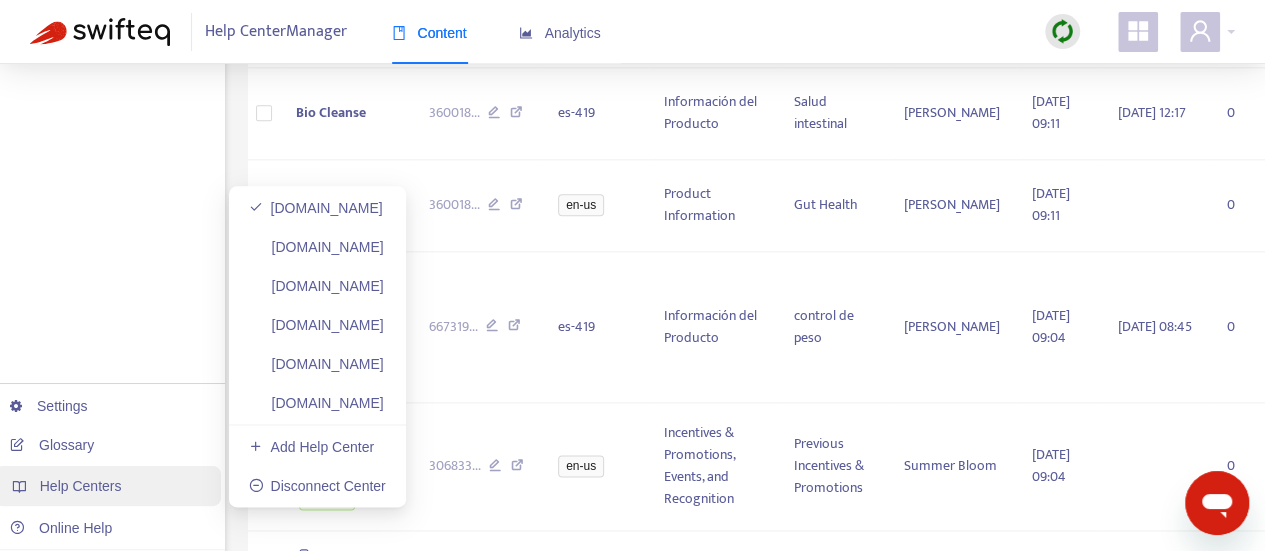 click on "Help Centers" at bounding box center [107, 486] 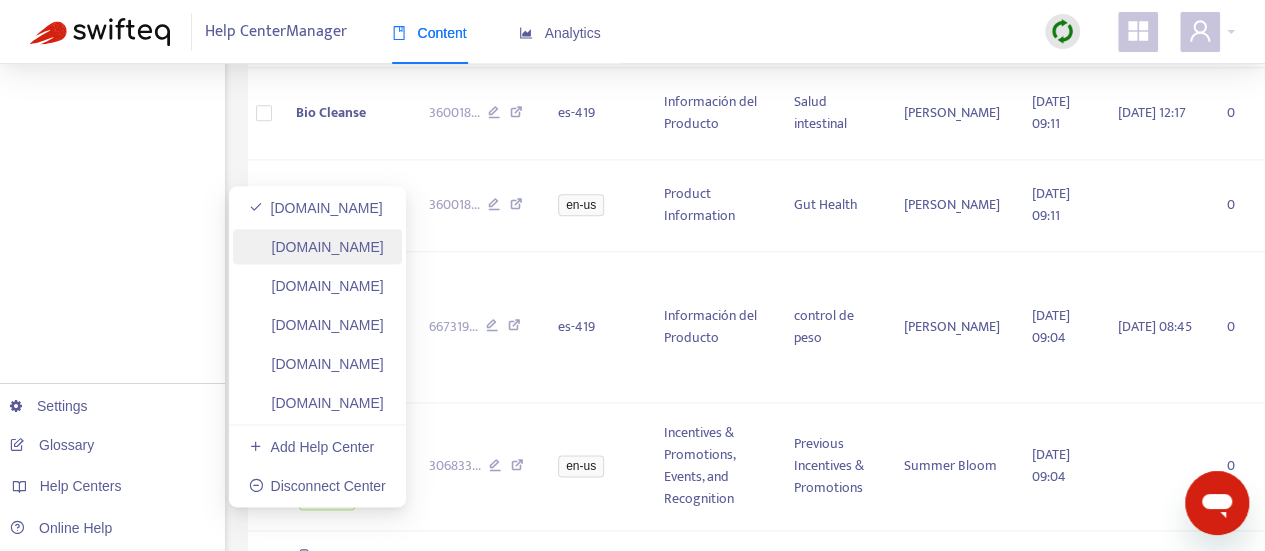 click on "[DOMAIN_NAME]" at bounding box center (316, 247) 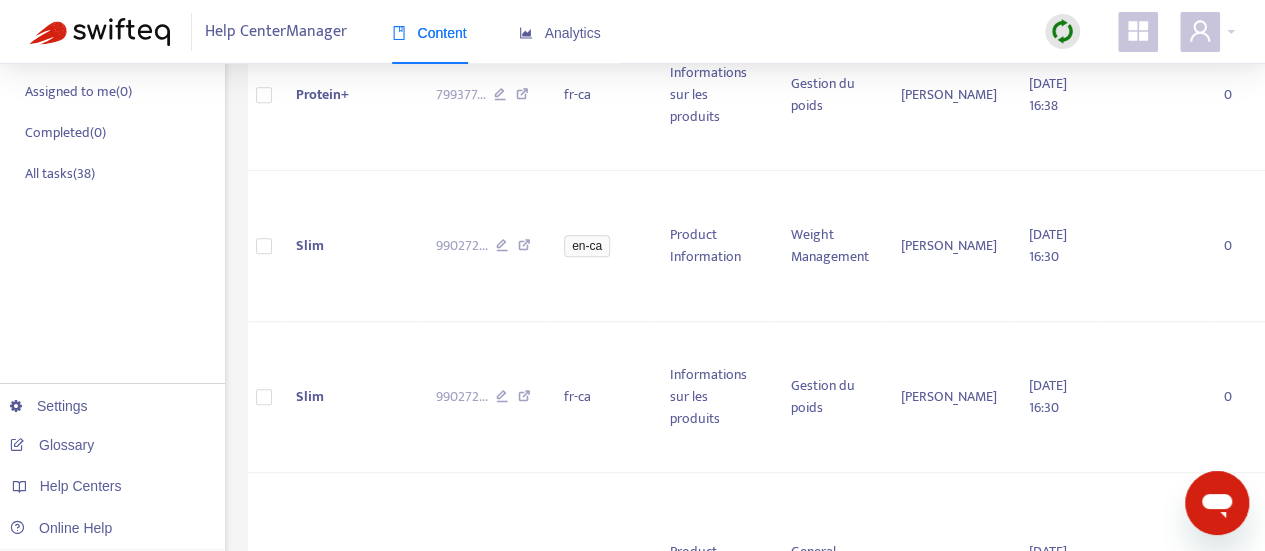 scroll, scrollTop: 394, scrollLeft: 0, axis: vertical 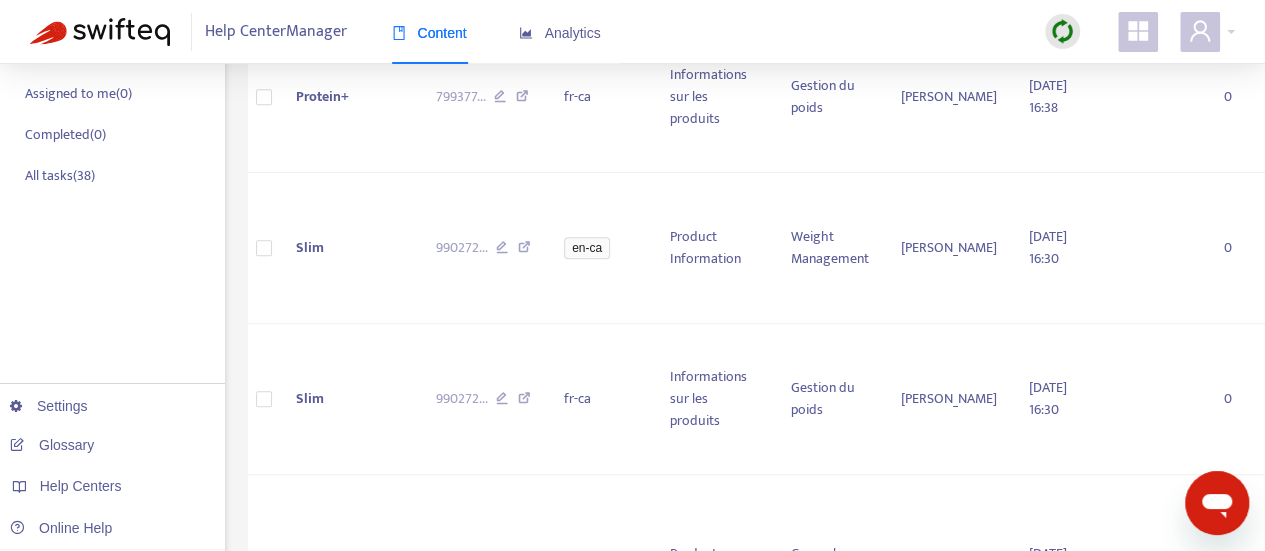 click at bounding box center (1062, 31) 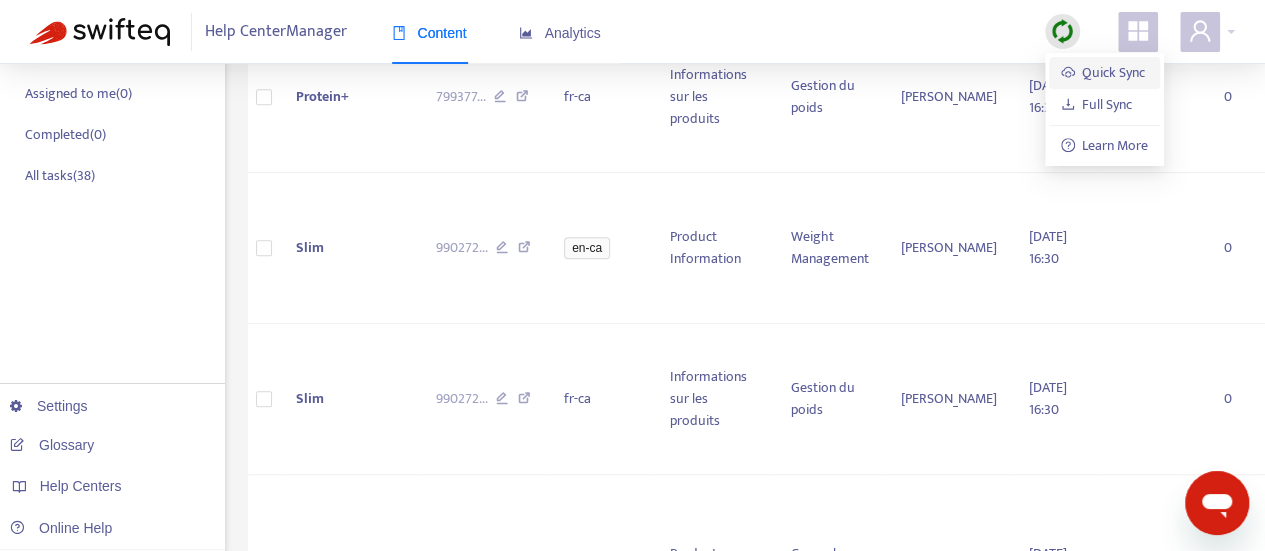 click on "Quick Sync" at bounding box center [1103, 72] 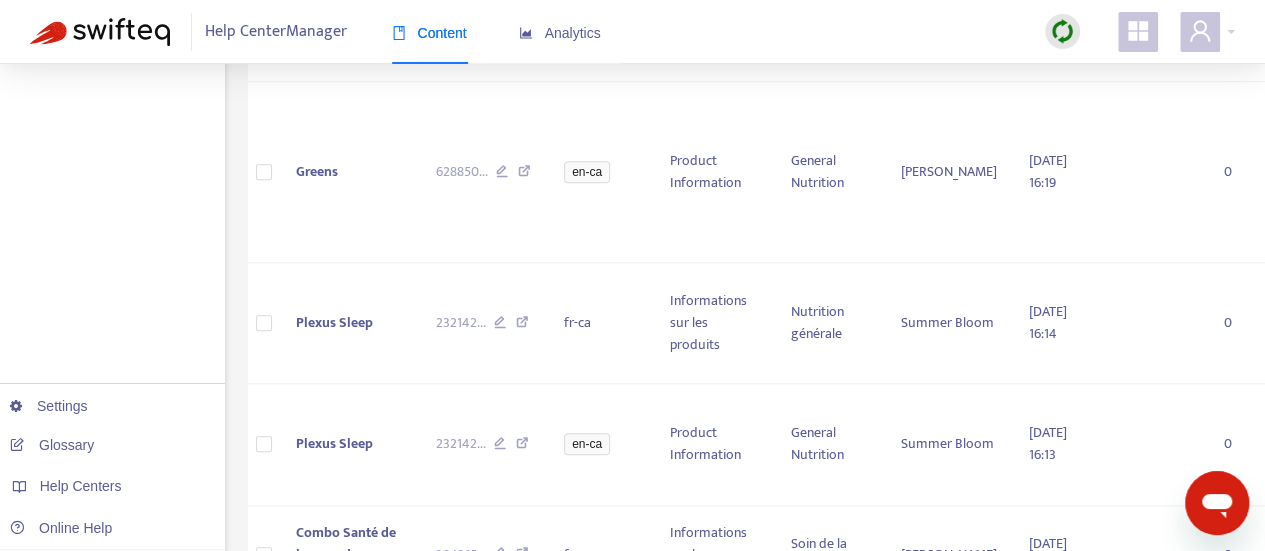 scroll, scrollTop: 0, scrollLeft: 0, axis: both 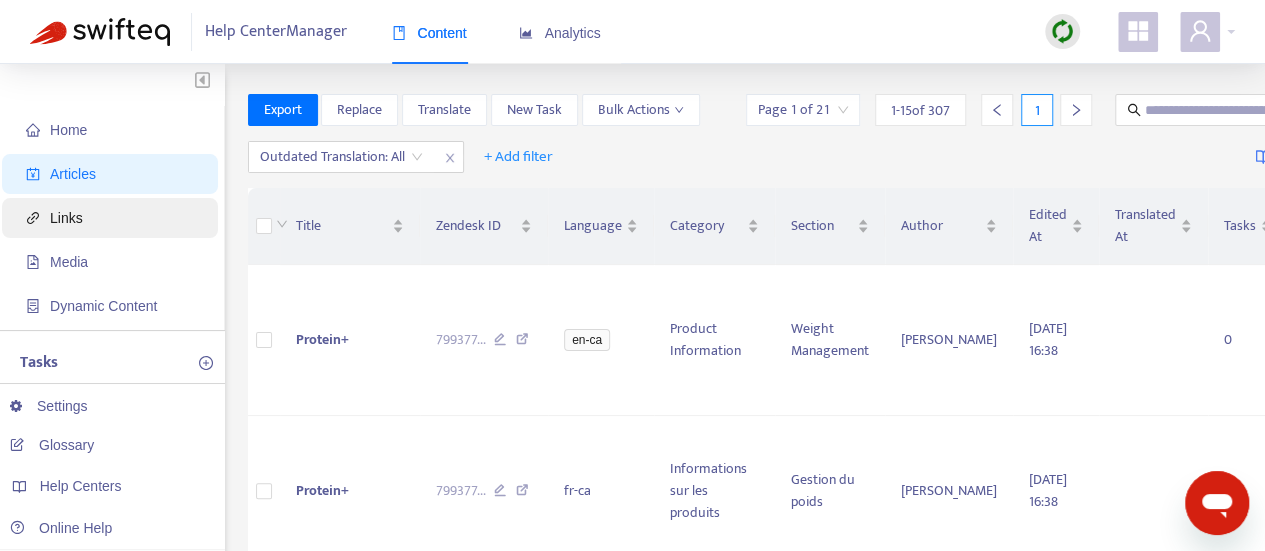 click on "Links" at bounding box center [114, 218] 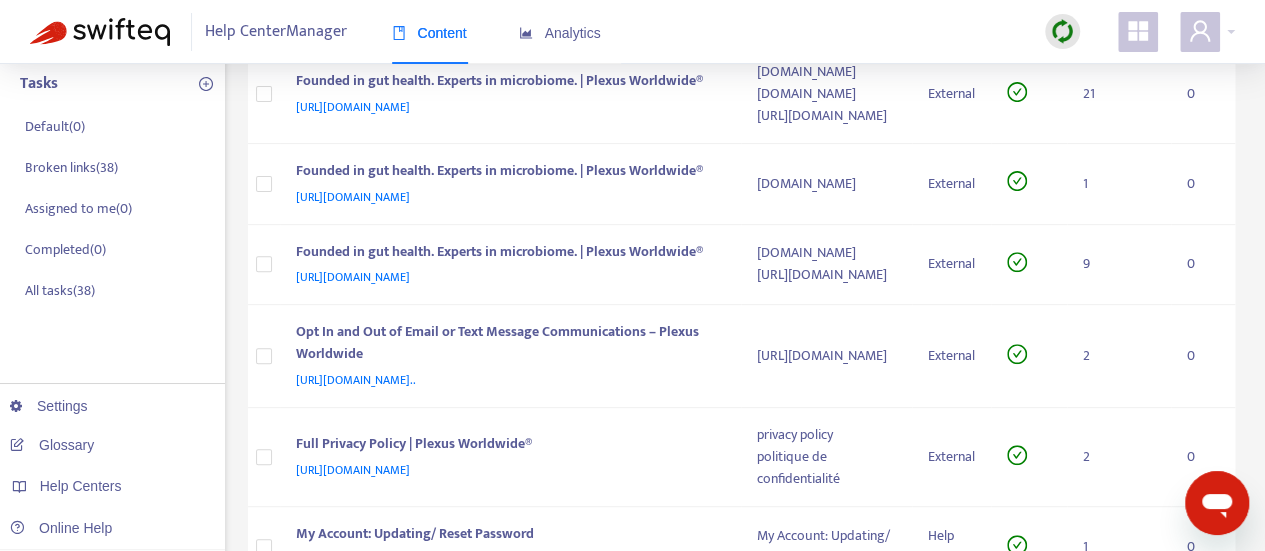 scroll, scrollTop: 280, scrollLeft: 0, axis: vertical 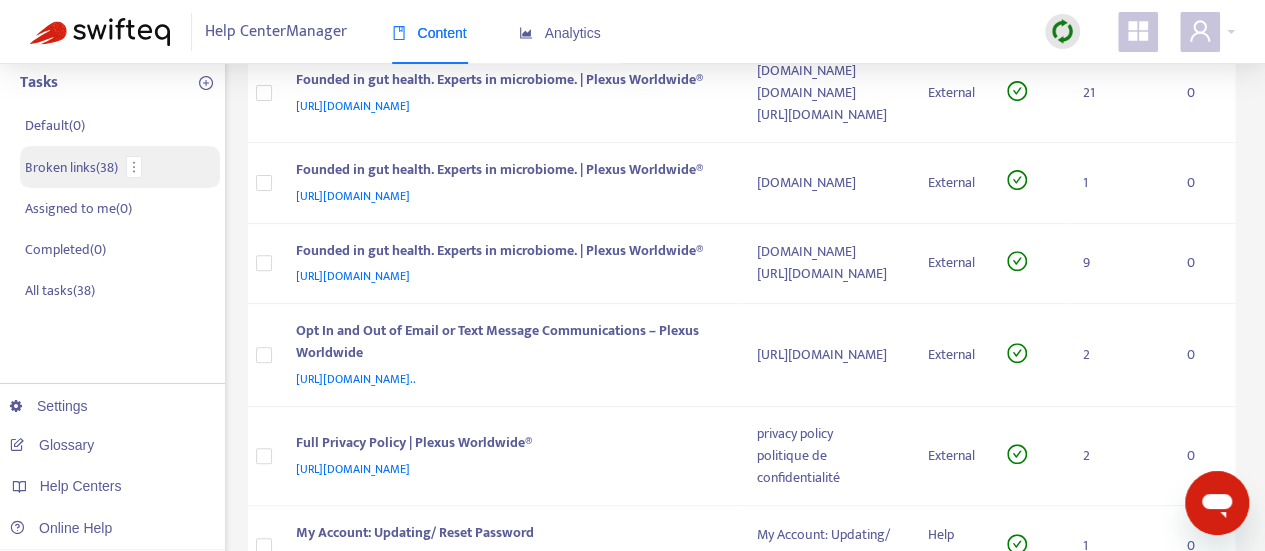click on "Broken links  ( 38 )" at bounding box center (71, 167) 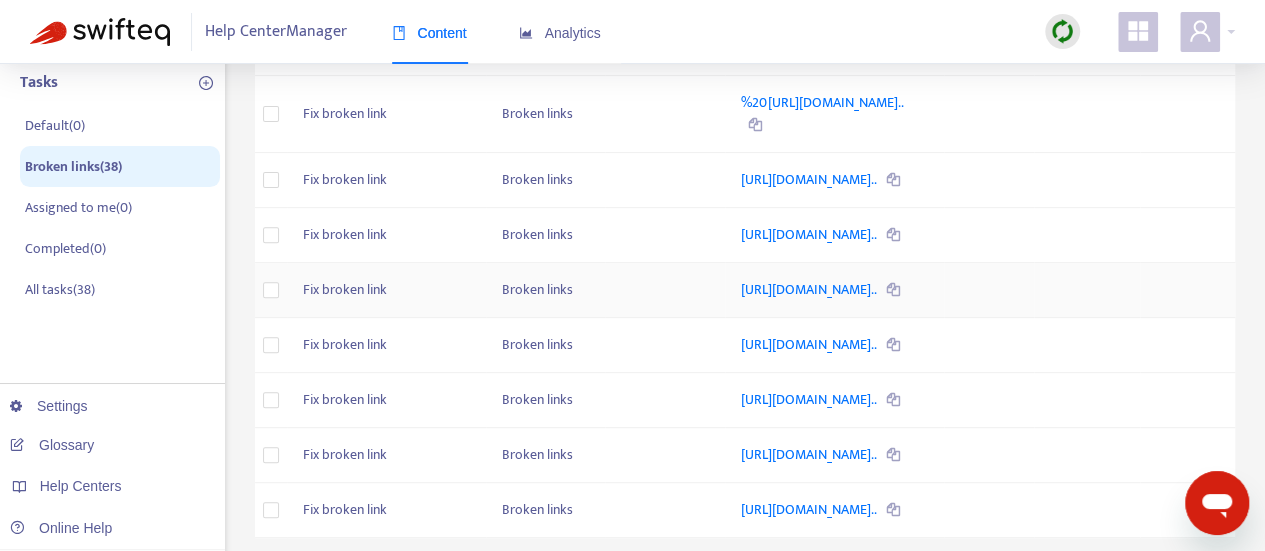 scroll, scrollTop: 712, scrollLeft: 0, axis: vertical 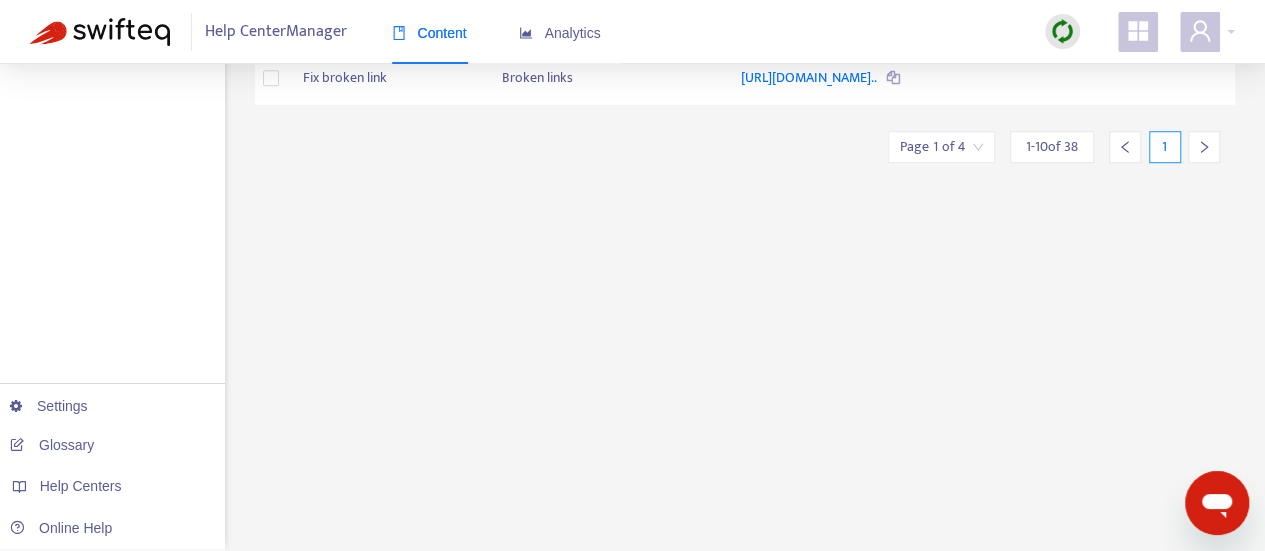 click 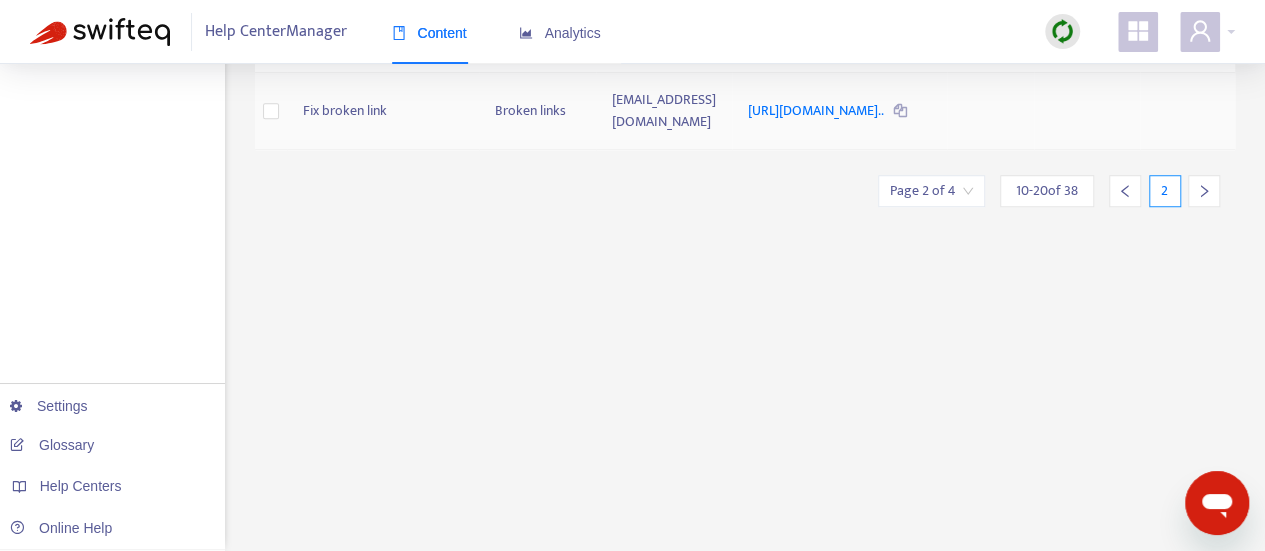 scroll, scrollTop: 760, scrollLeft: 0, axis: vertical 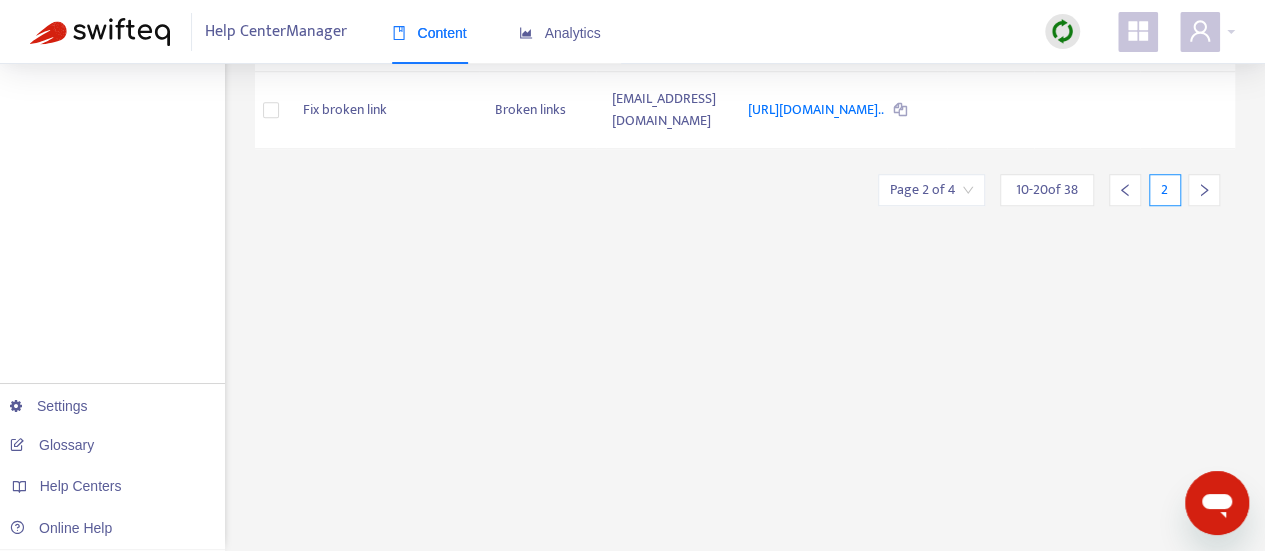 drag, startPoint x: 1235, startPoint y: 502, endPoint x: 999, endPoint y: 410, distance: 253.29825 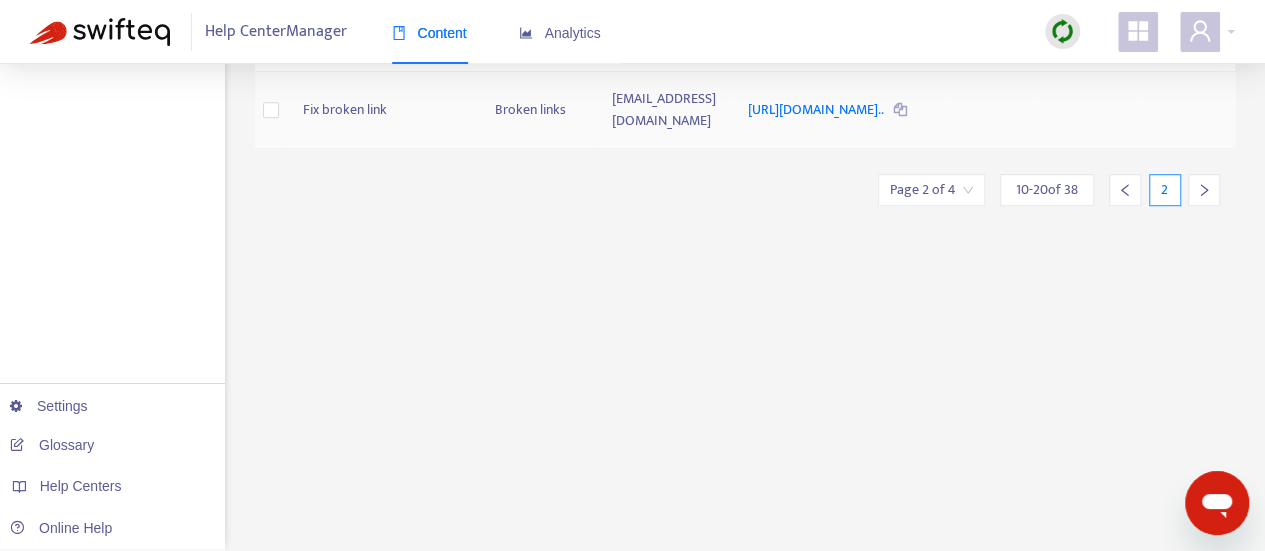 scroll, scrollTop: 760, scrollLeft: 0, axis: vertical 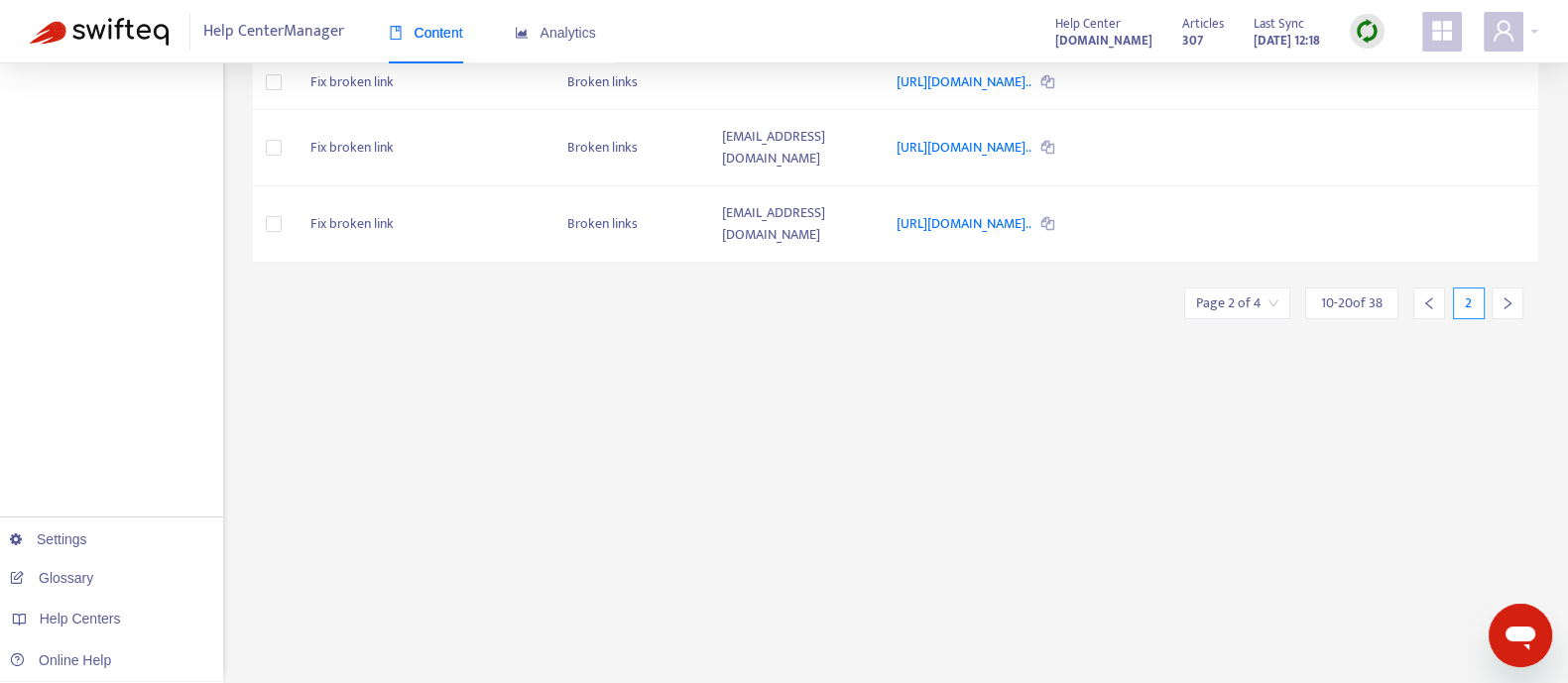 click 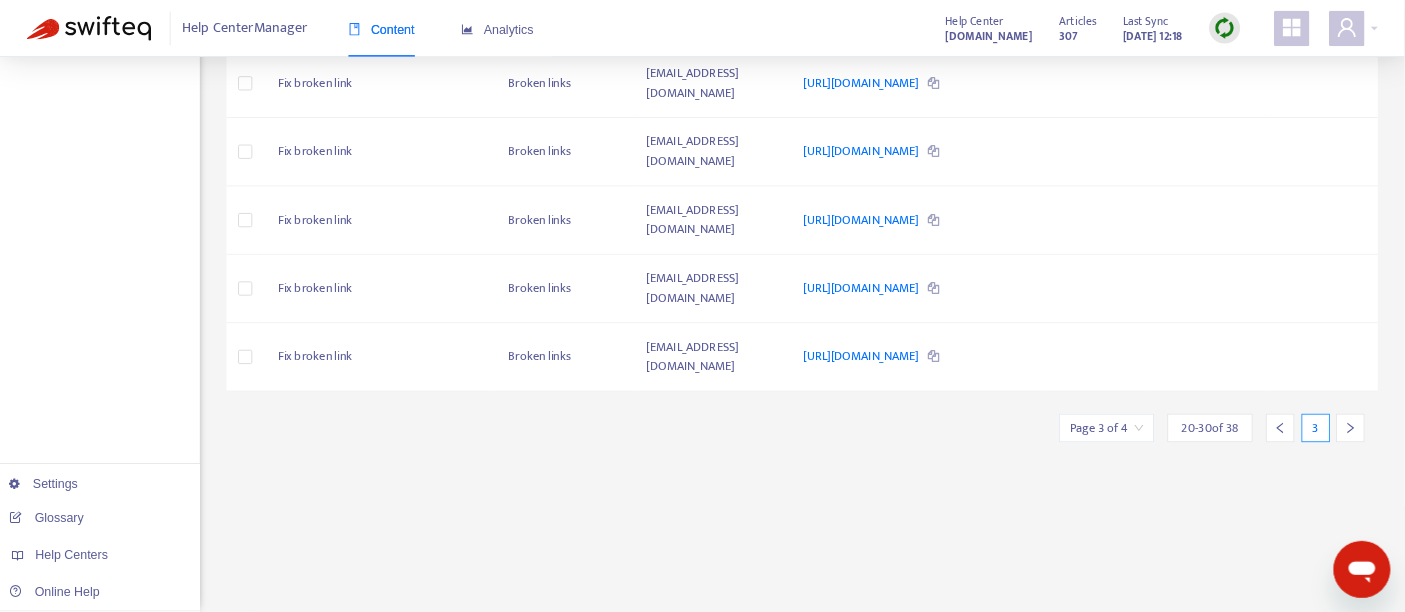scroll, scrollTop: 574, scrollLeft: 0, axis: vertical 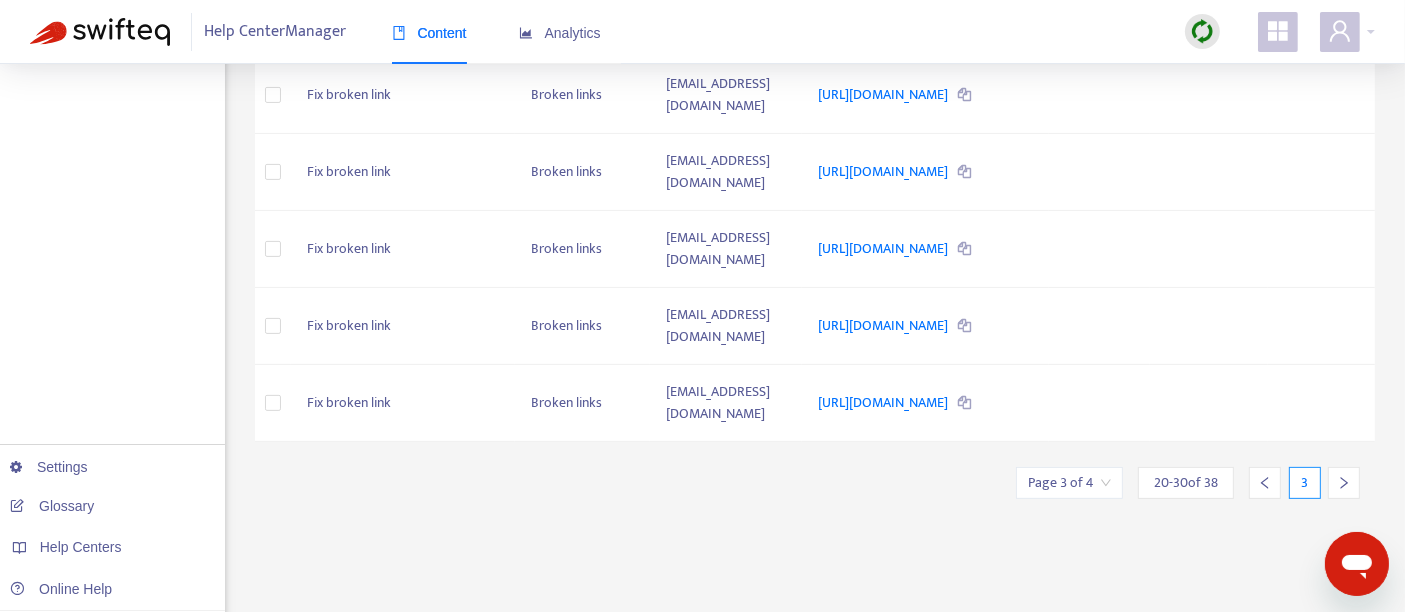 click at bounding box center (1344, 483) 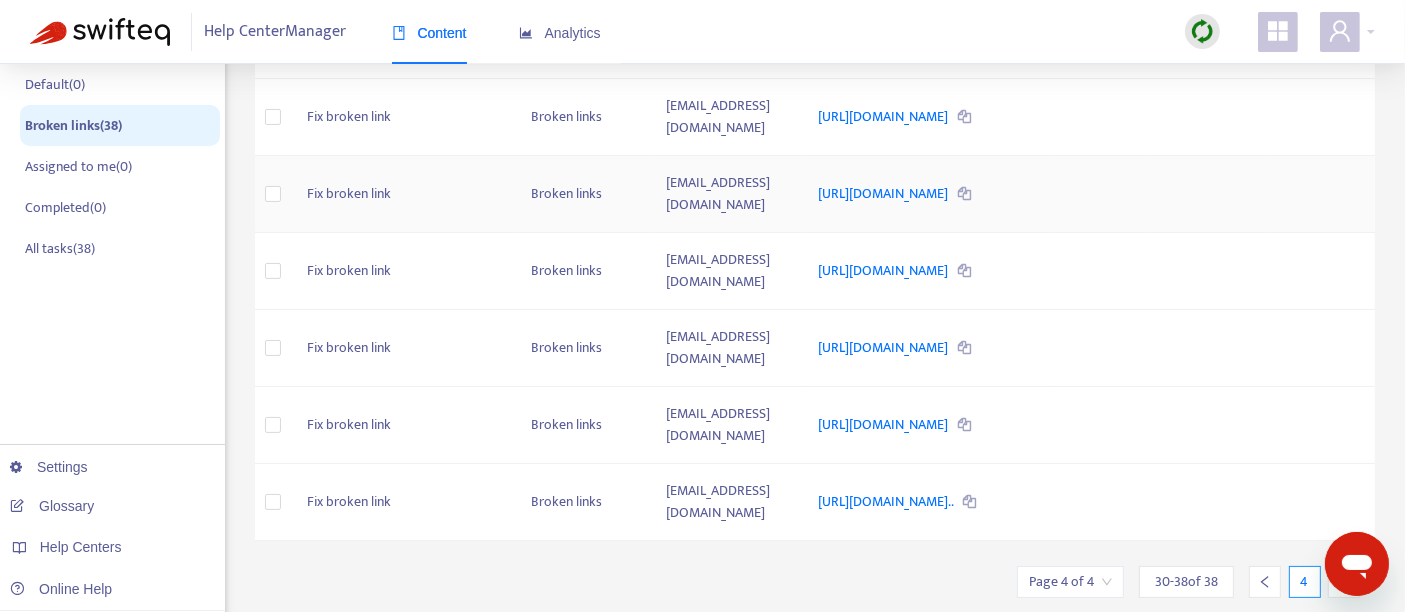 scroll, scrollTop: 346, scrollLeft: 0, axis: vertical 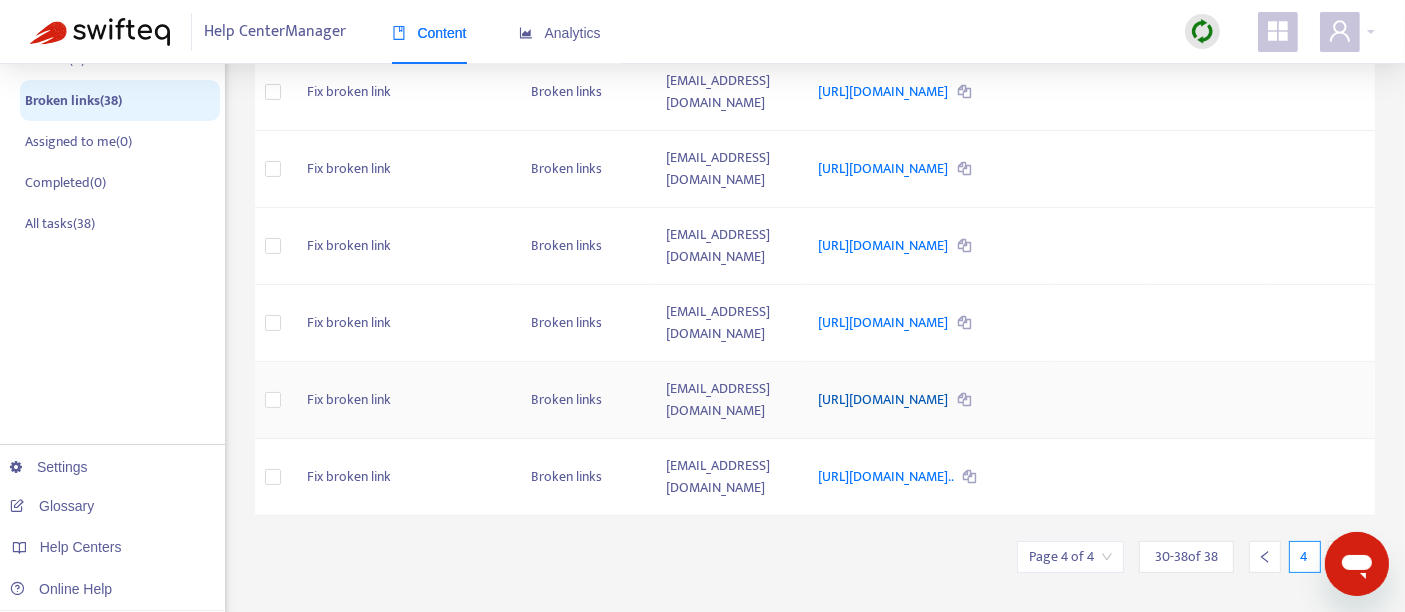 click on "https://plexusworldwide.app/public/share/i9EHu" at bounding box center [884, 399] 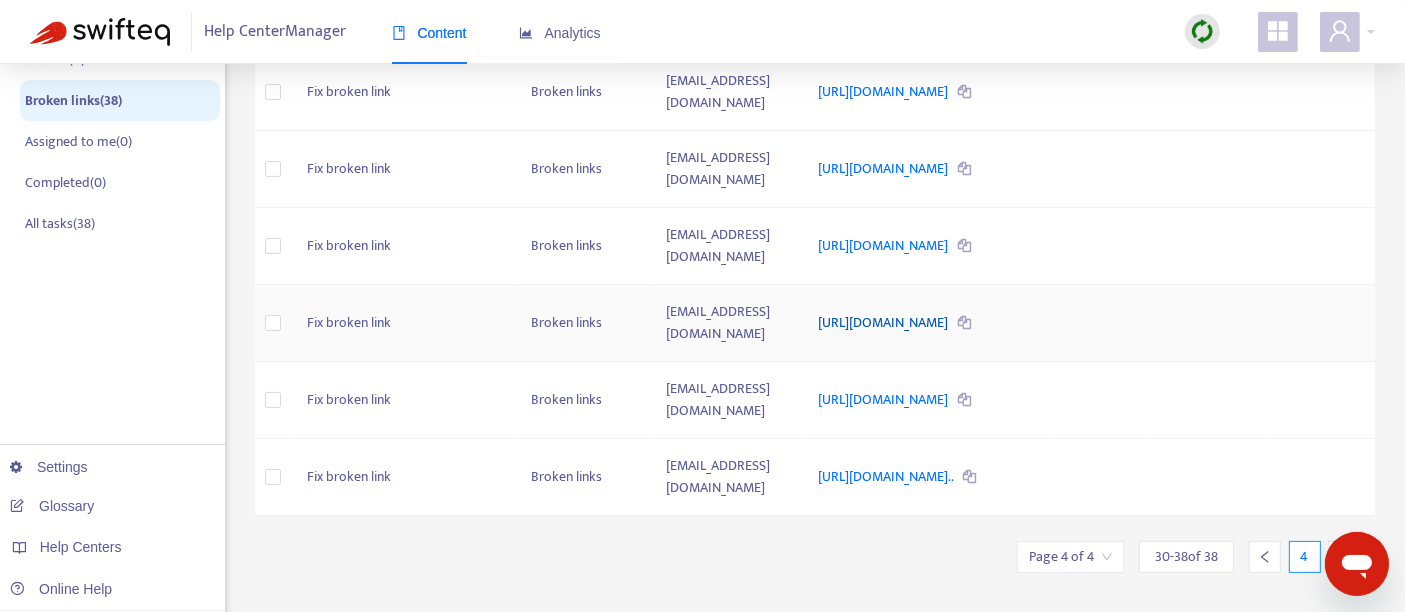 click on "https://plexusworldwide.app/public/share/O0I1e" at bounding box center [884, 322] 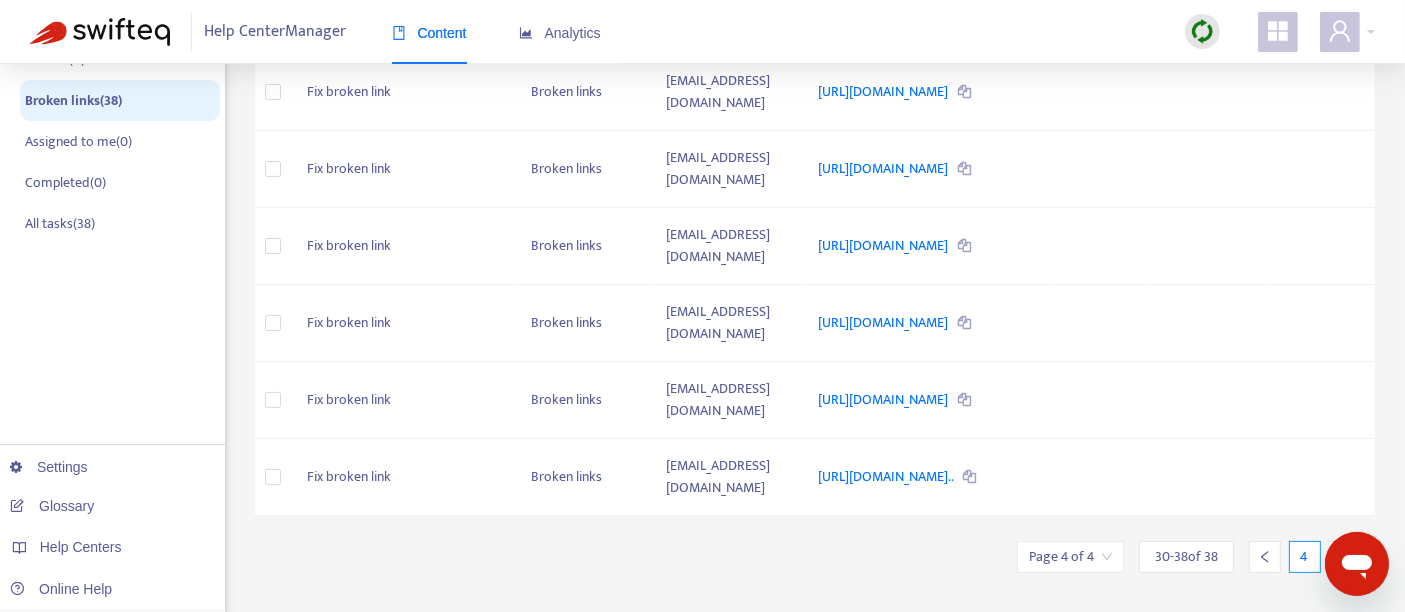 click at bounding box center (1202, 31) 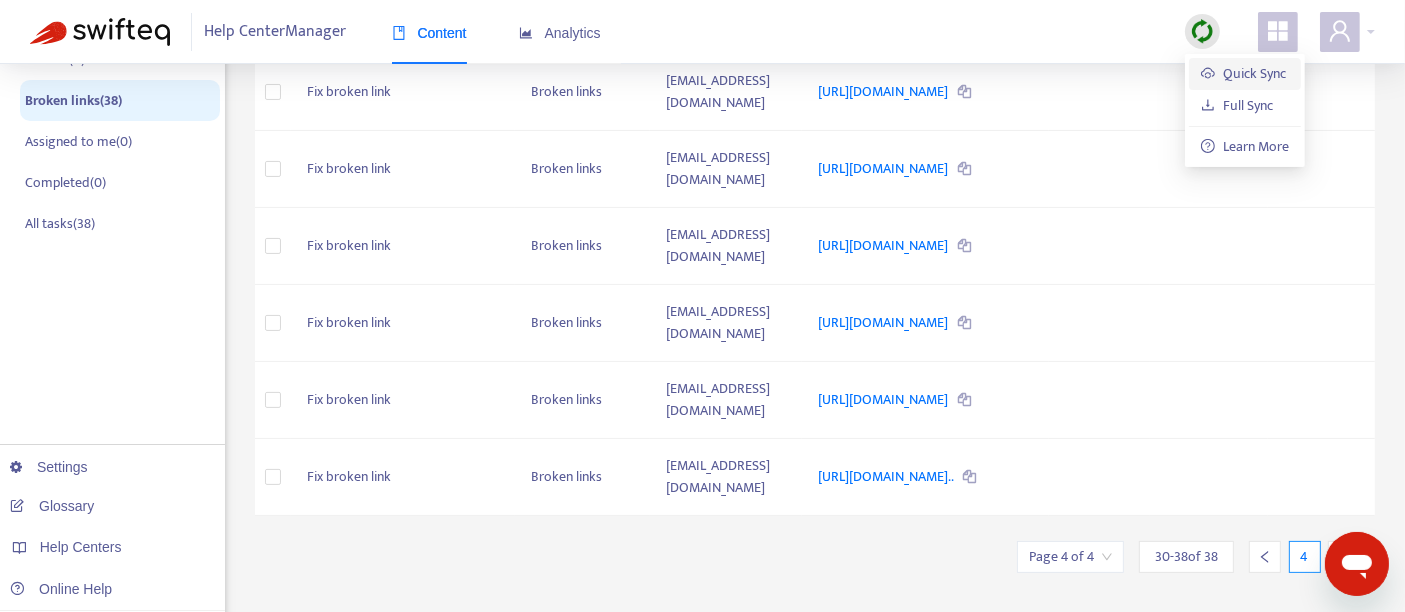 click on "Quick Sync" at bounding box center (1243, 73) 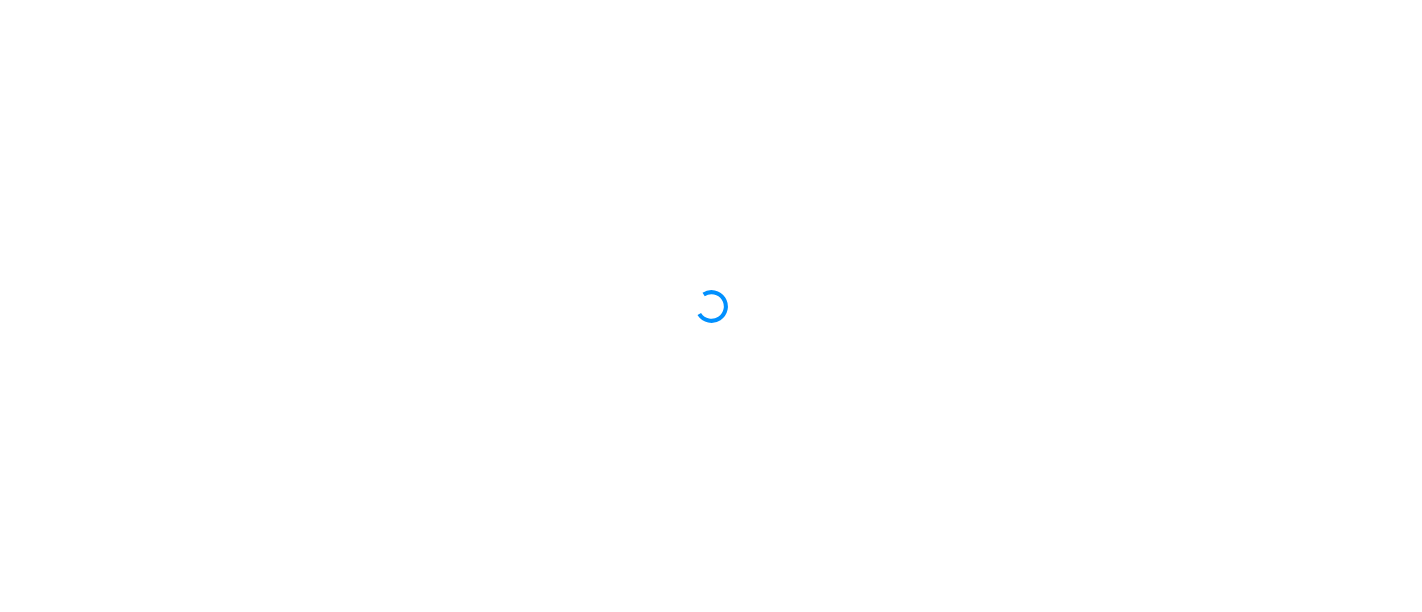 scroll, scrollTop: 0, scrollLeft: 0, axis: both 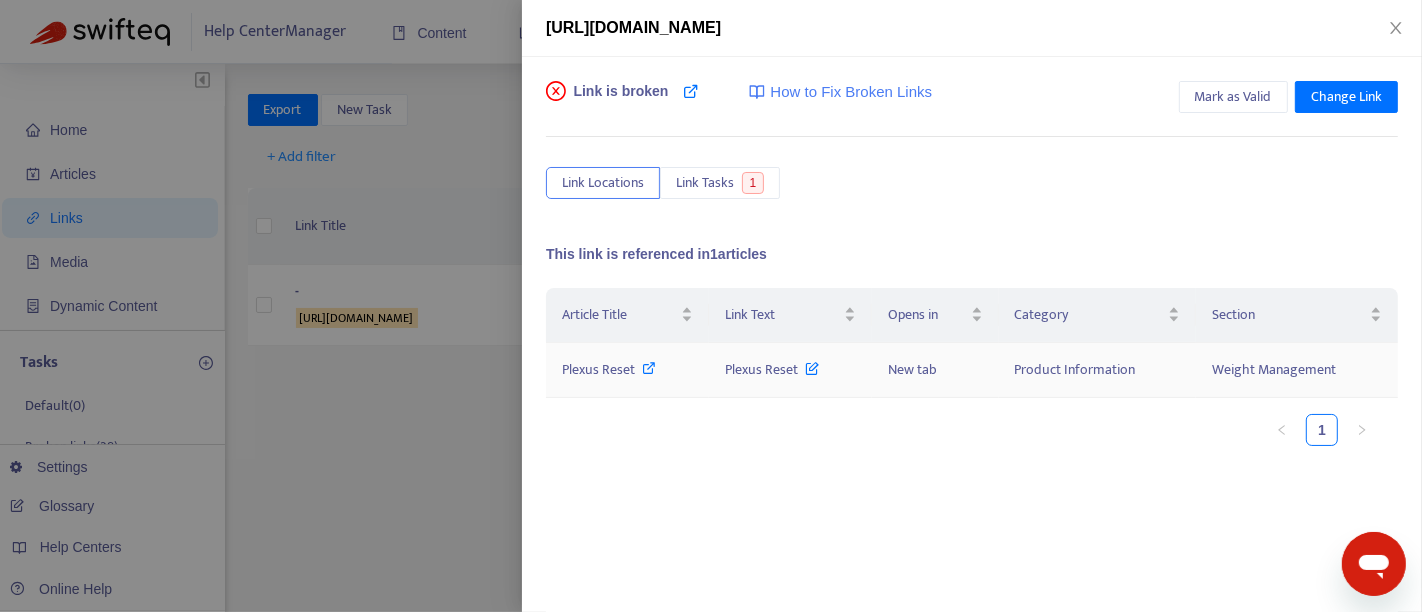 click on "[MEDICAL_DATA] Reset" at bounding box center (598, 369) 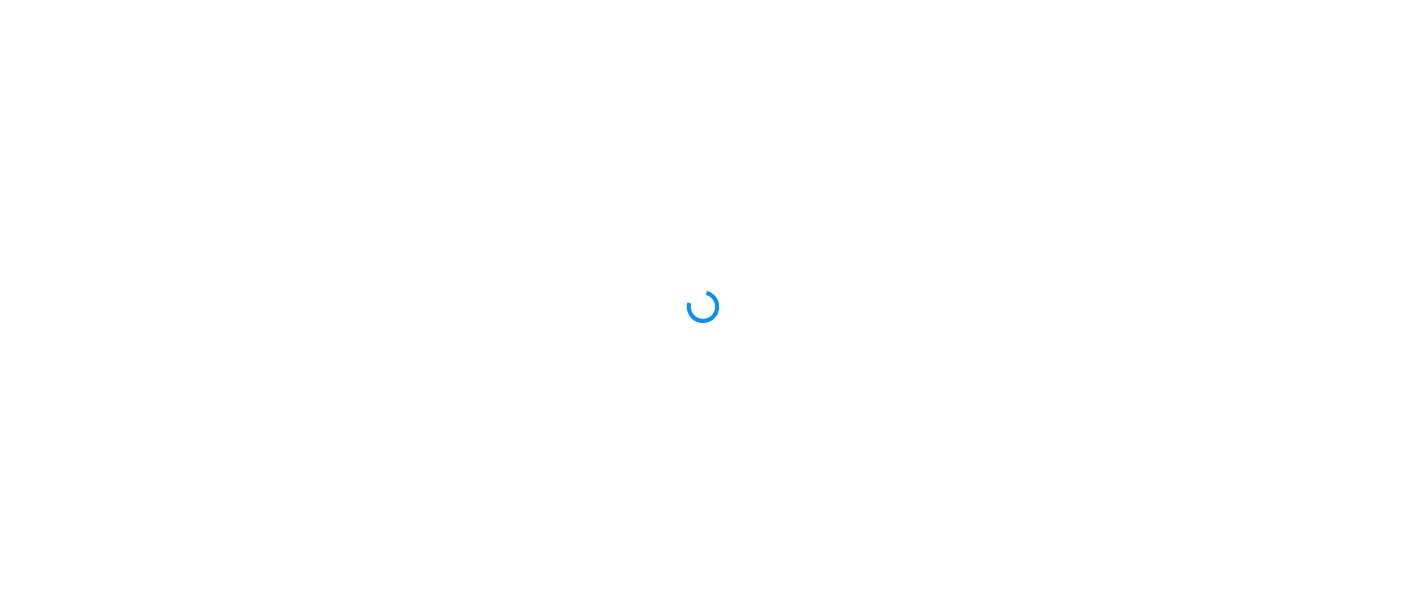 scroll, scrollTop: 0, scrollLeft: 0, axis: both 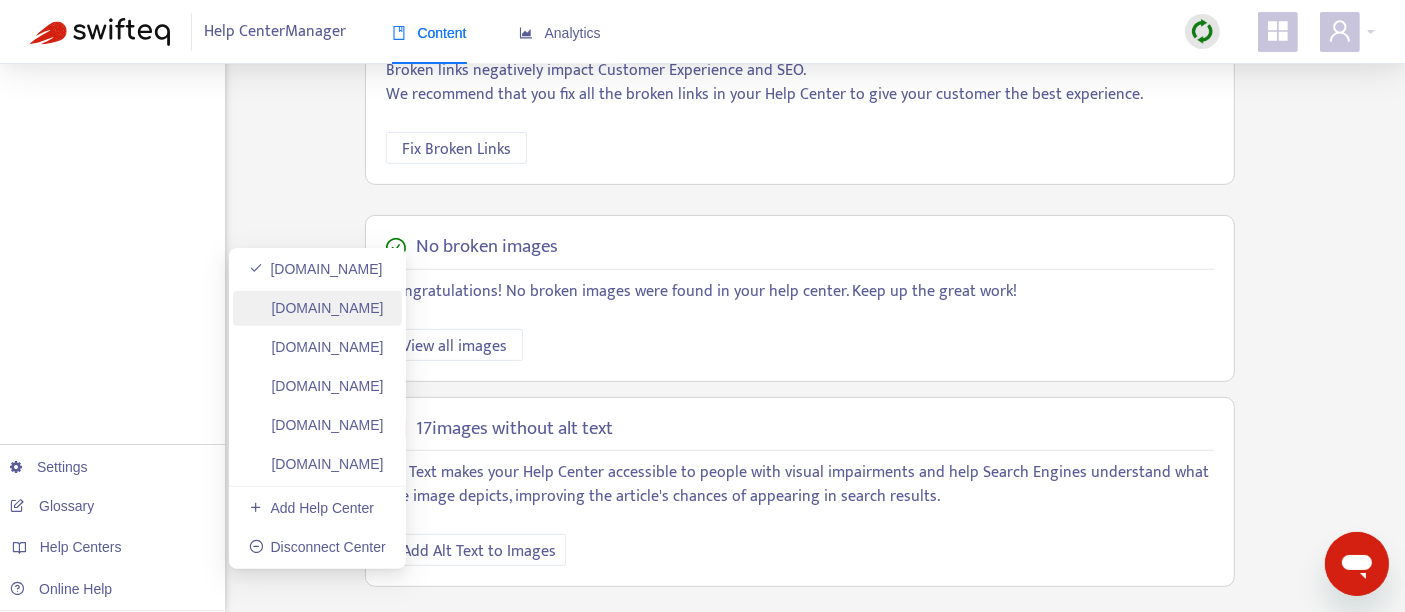 click on "[DOMAIN_NAME]" at bounding box center (316, 308) 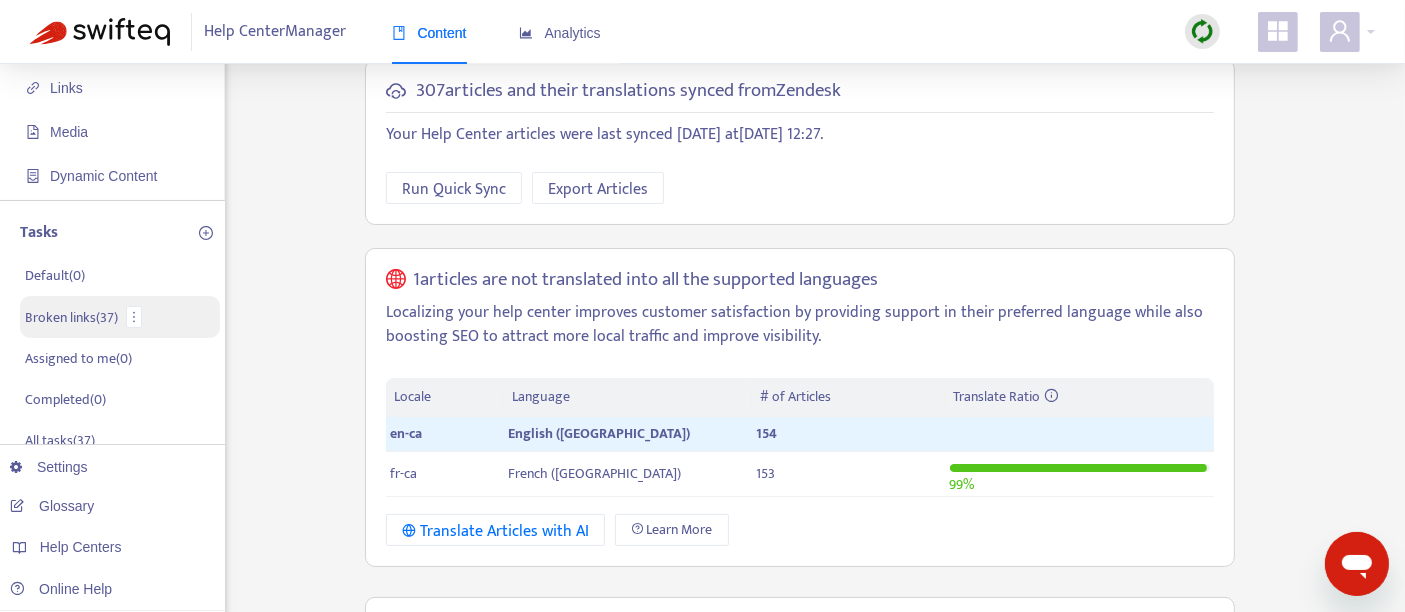 scroll, scrollTop: 131, scrollLeft: 0, axis: vertical 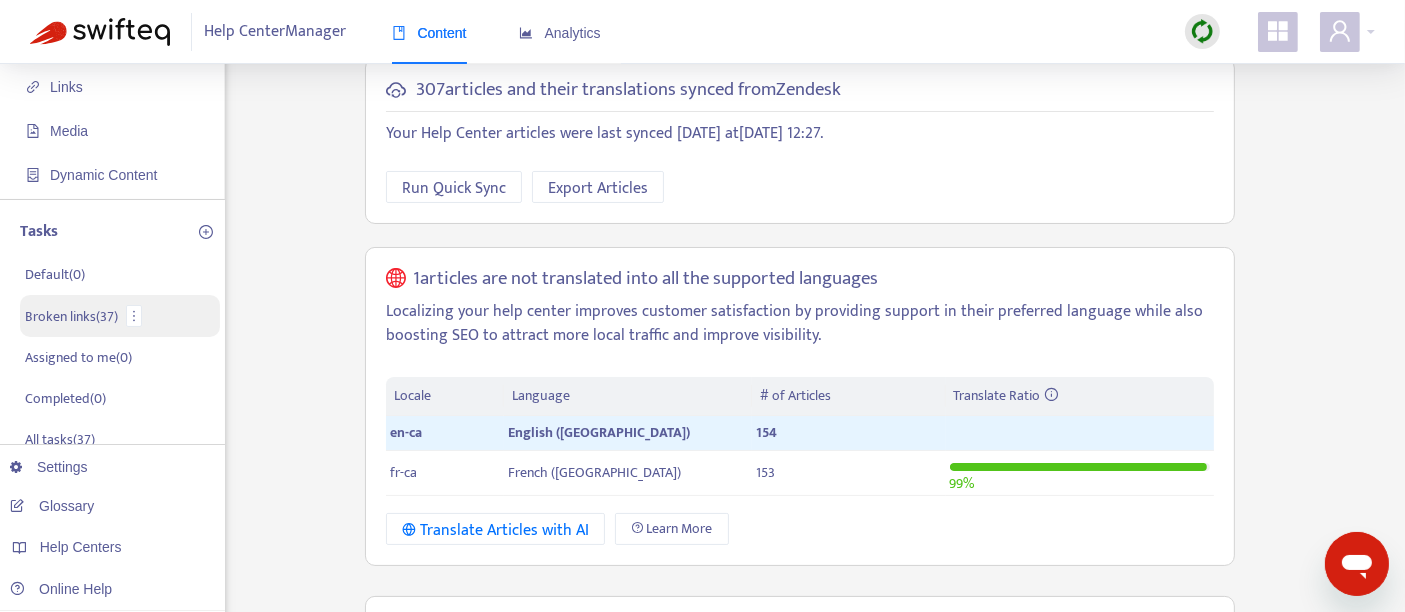 click on "Broken links  ( 37 )" at bounding box center [71, 316] 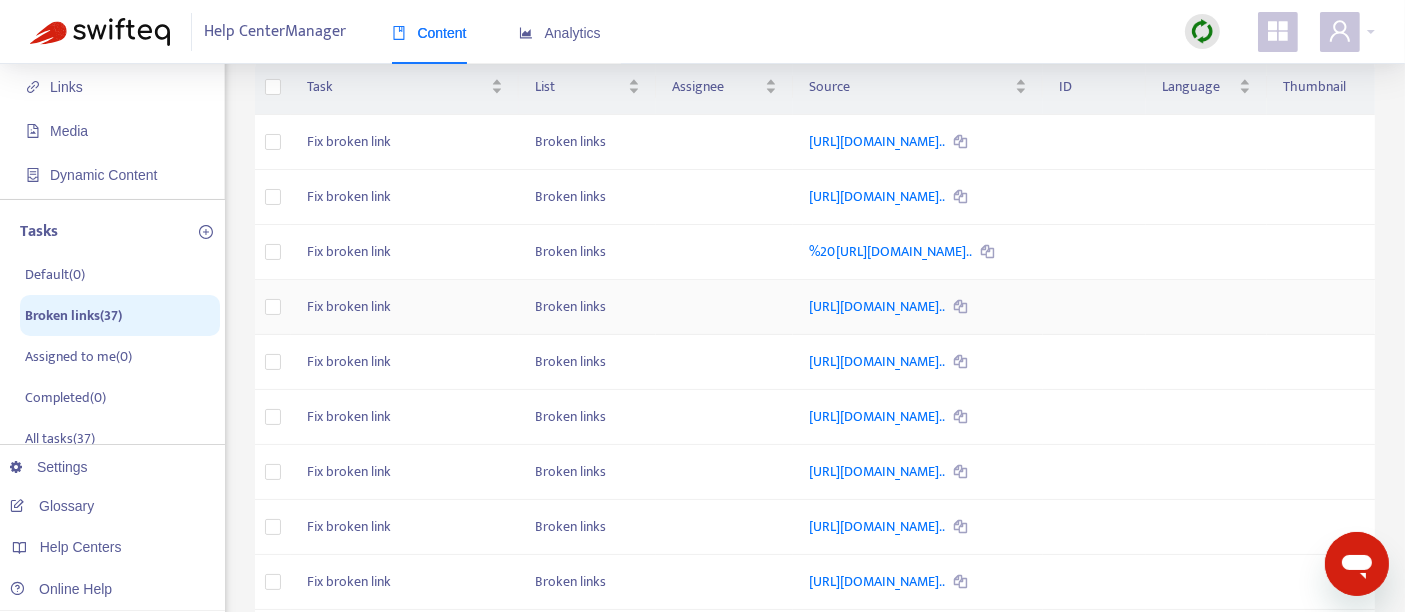 scroll, scrollTop: 651, scrollLeft: 0, axis: vertical 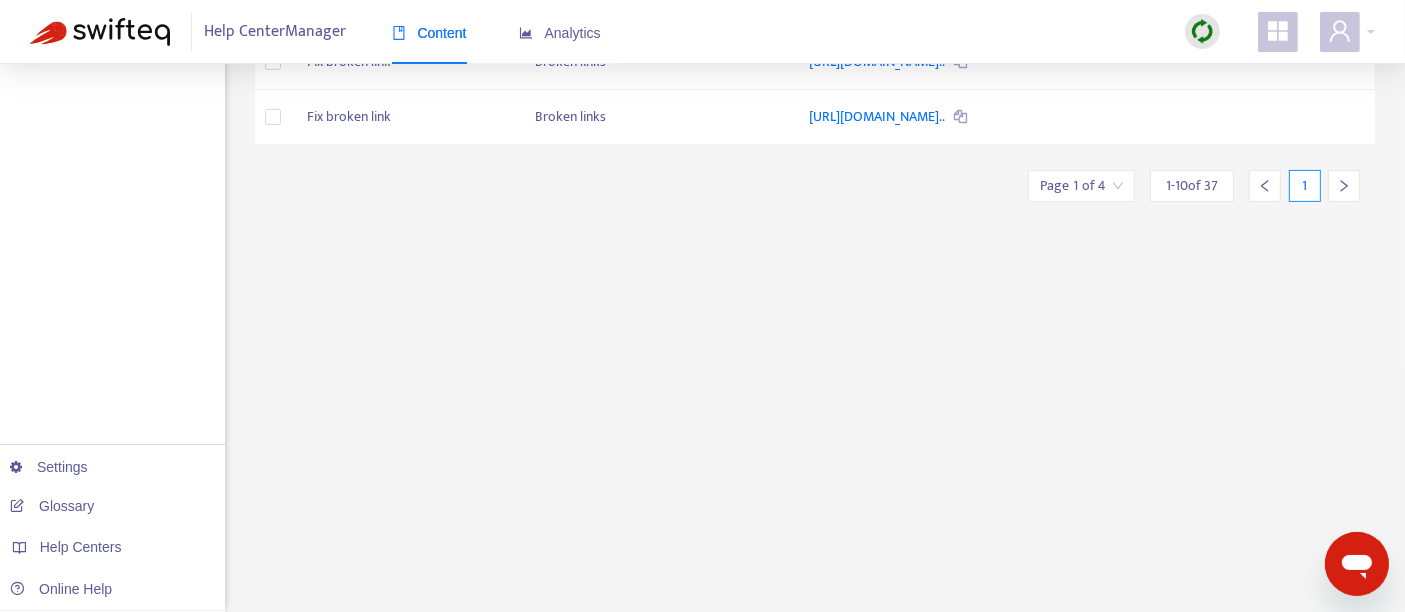 click on "Page 1 of 4 1 - 10  of   37 1" at bounding box center (1201, 178) 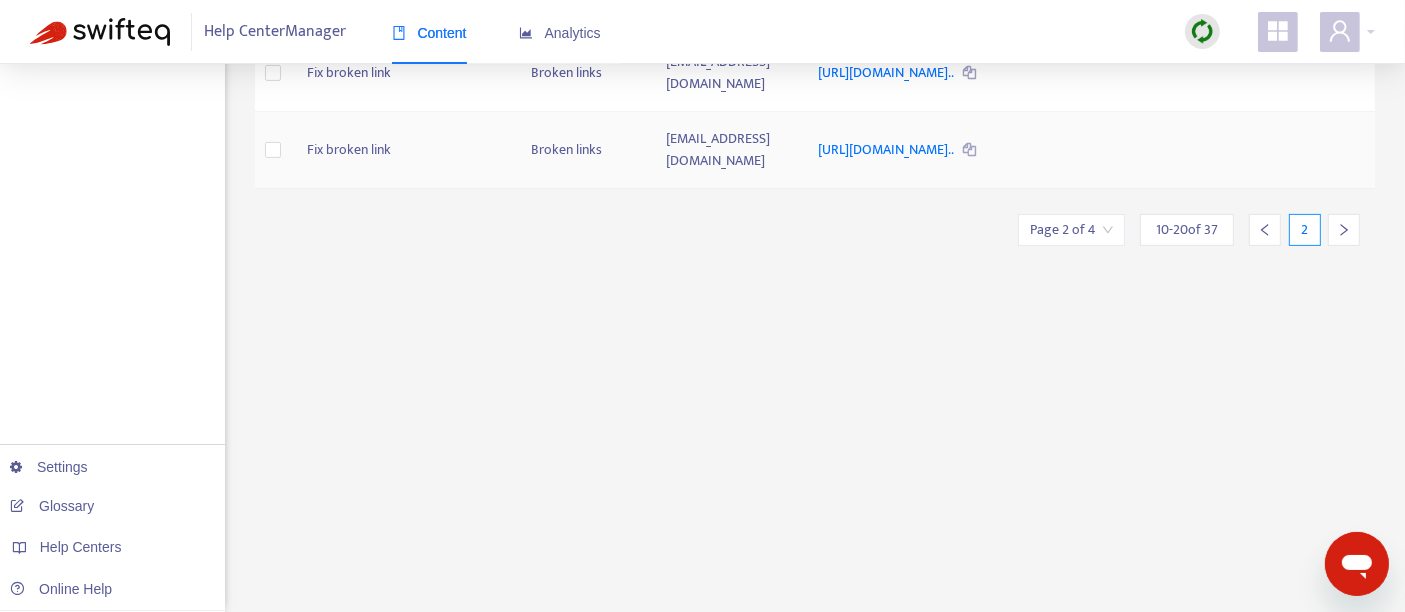 scroll, scrollTop: 700, scrollLeft: 0, axis: vertical 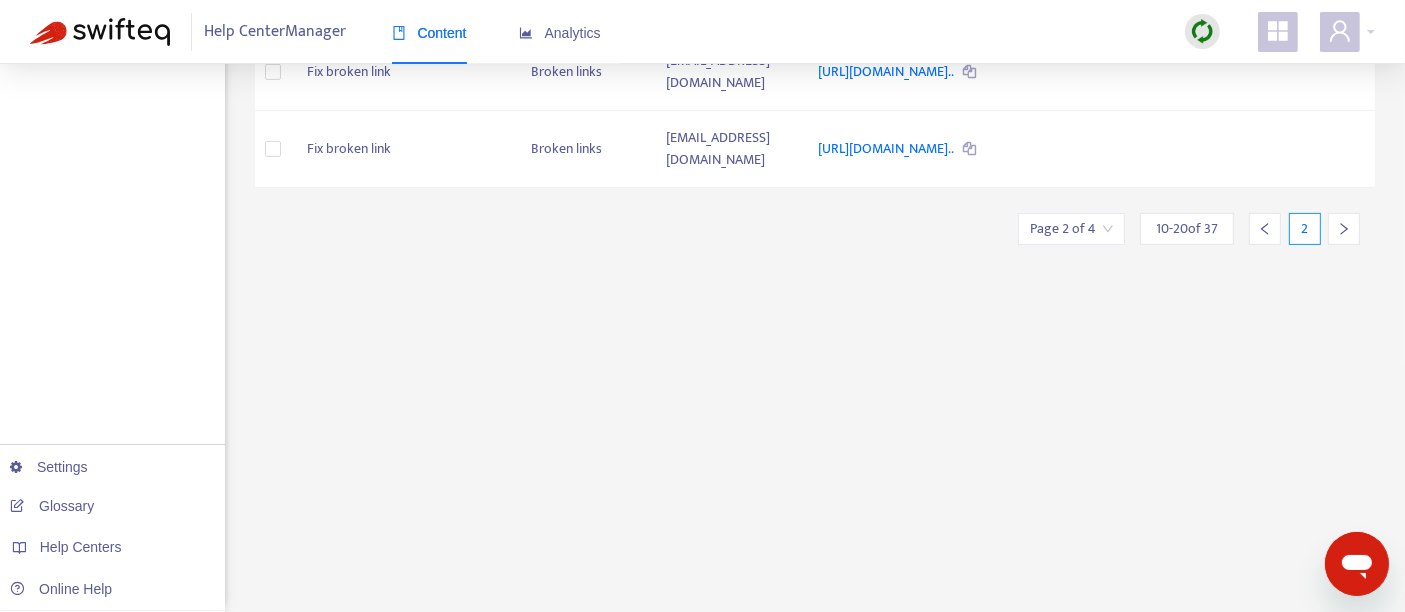 click at bounding box center (1356, 563) 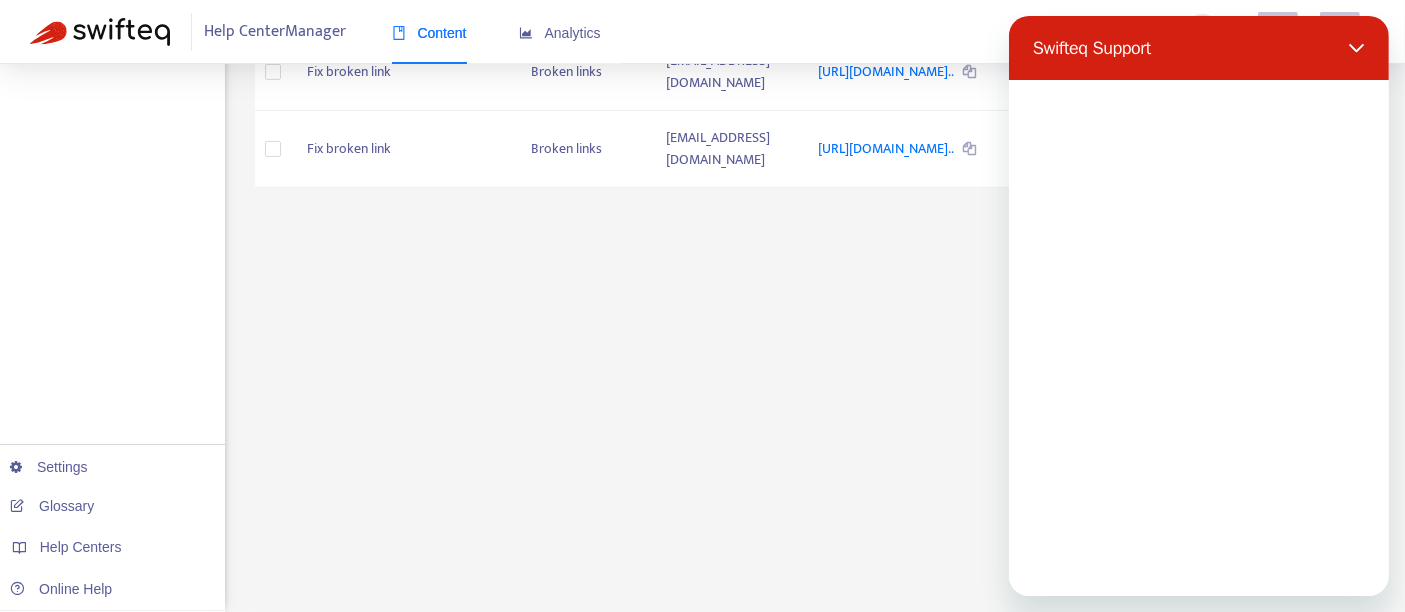 scroll, scrollTop: 0, scrollLeft: 0, axis: both 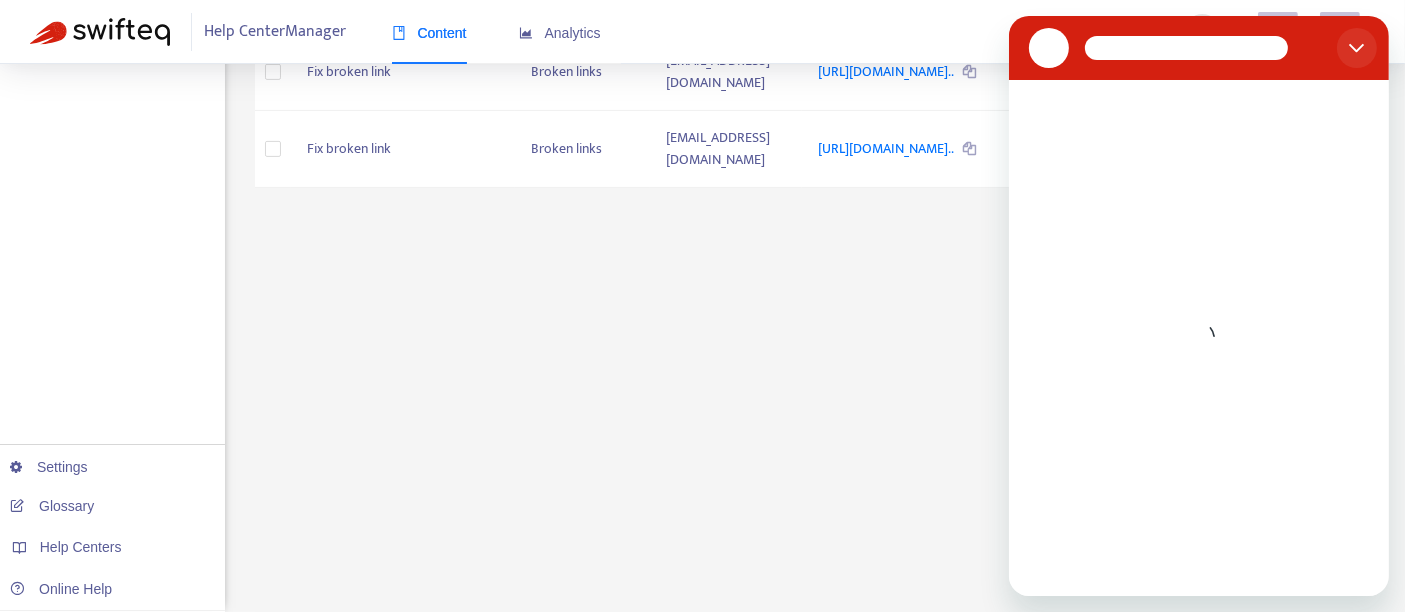 click at bounding box center (1356, 48) 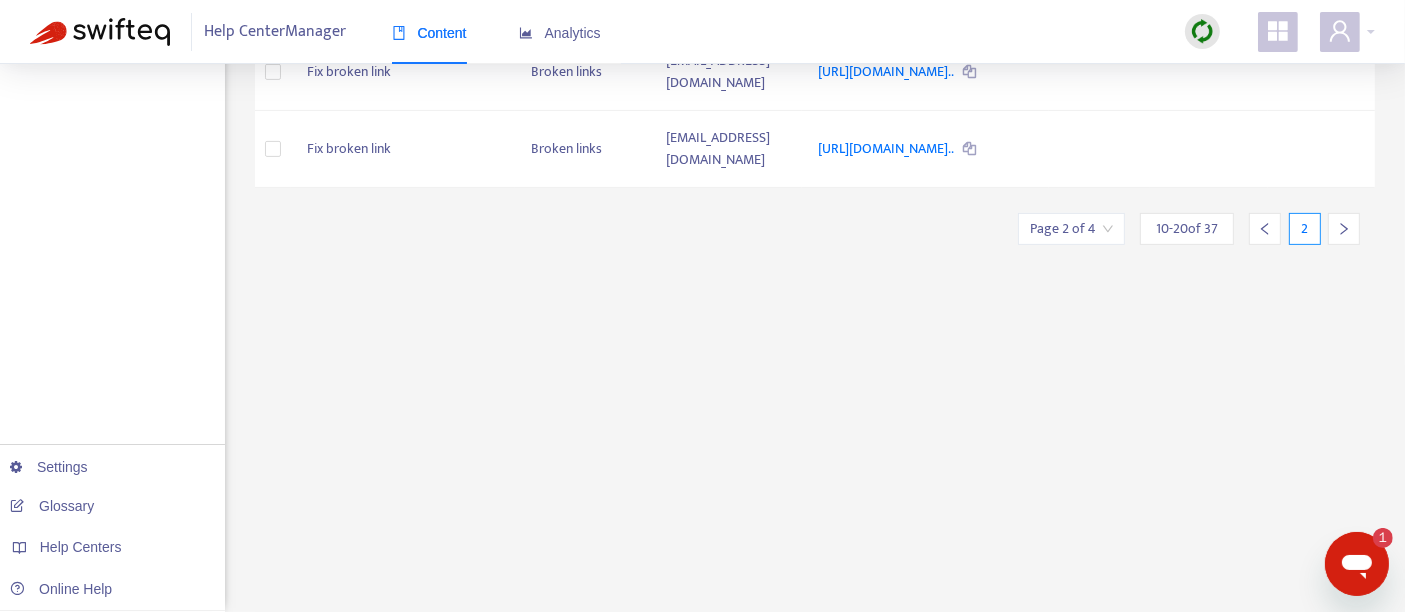 scroll, scrollTop: 0, scrollLeft: 0, axis: both 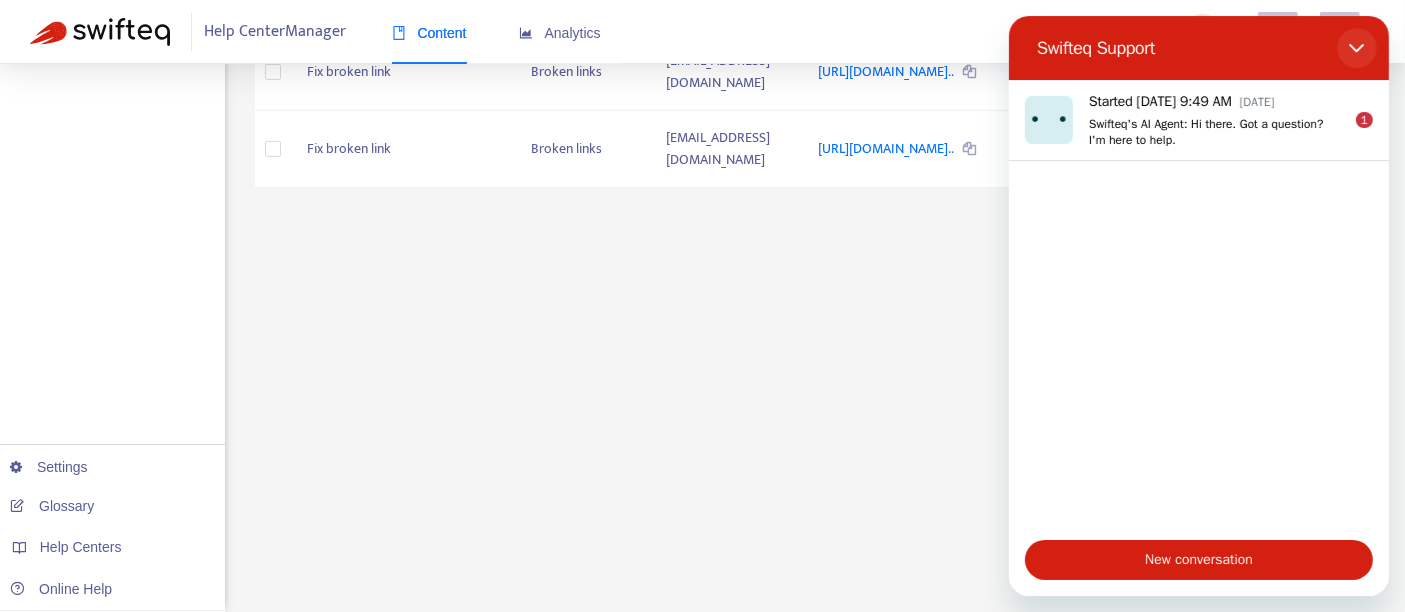 click at bounding box center [1356, 48] 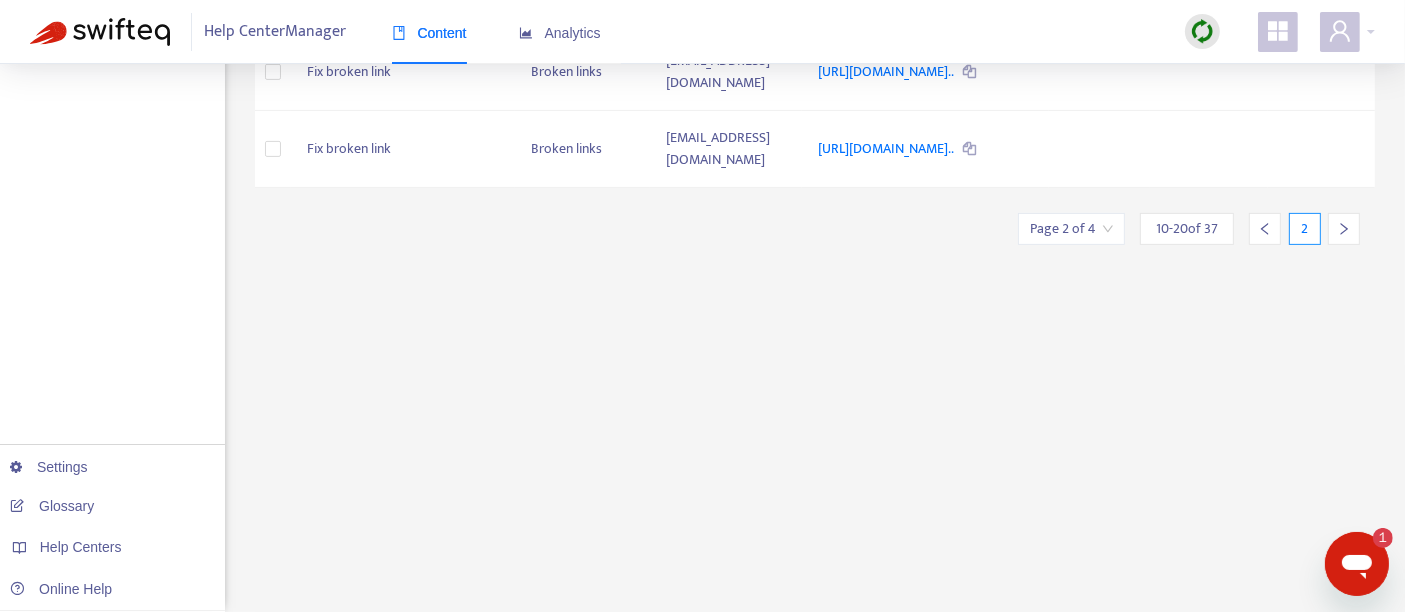 scroll, scrollTop: 0, scrollLeft: 0, axis: both 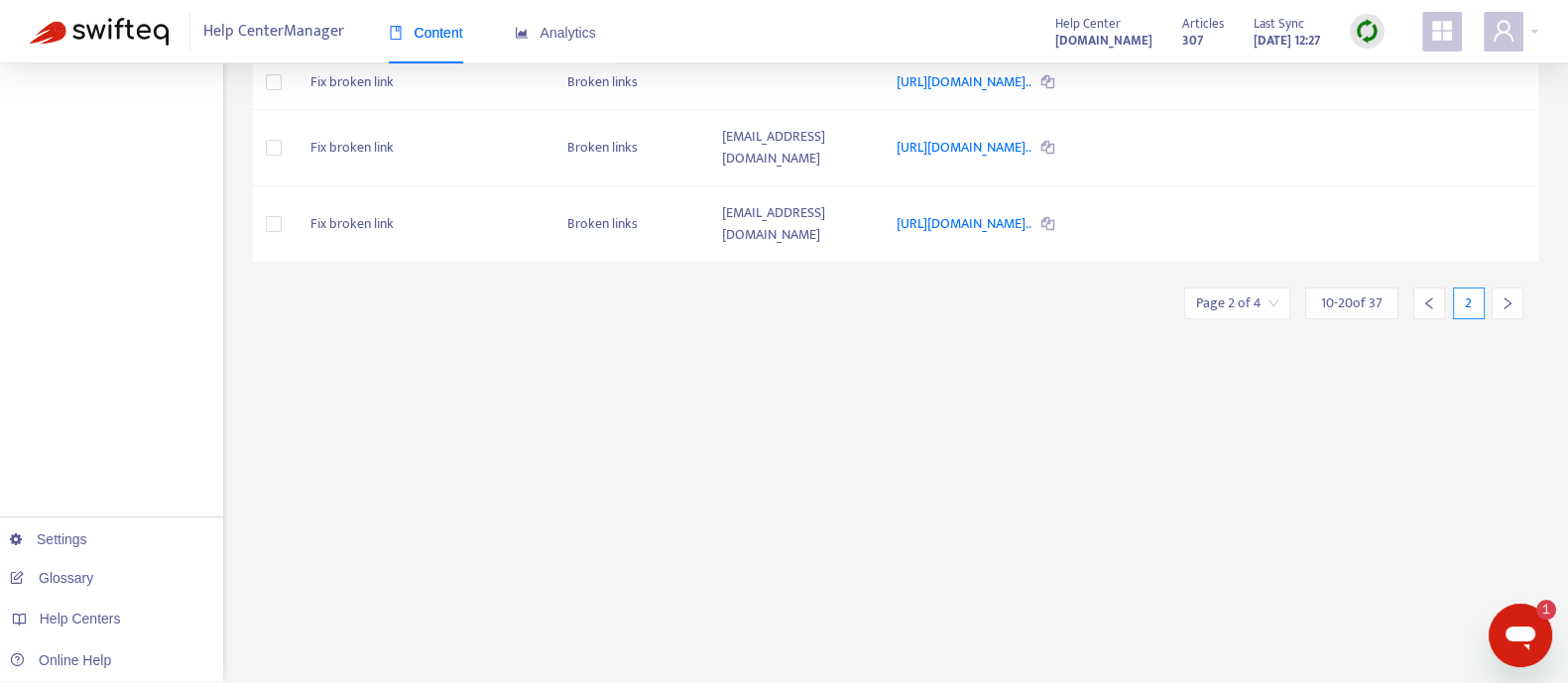 click 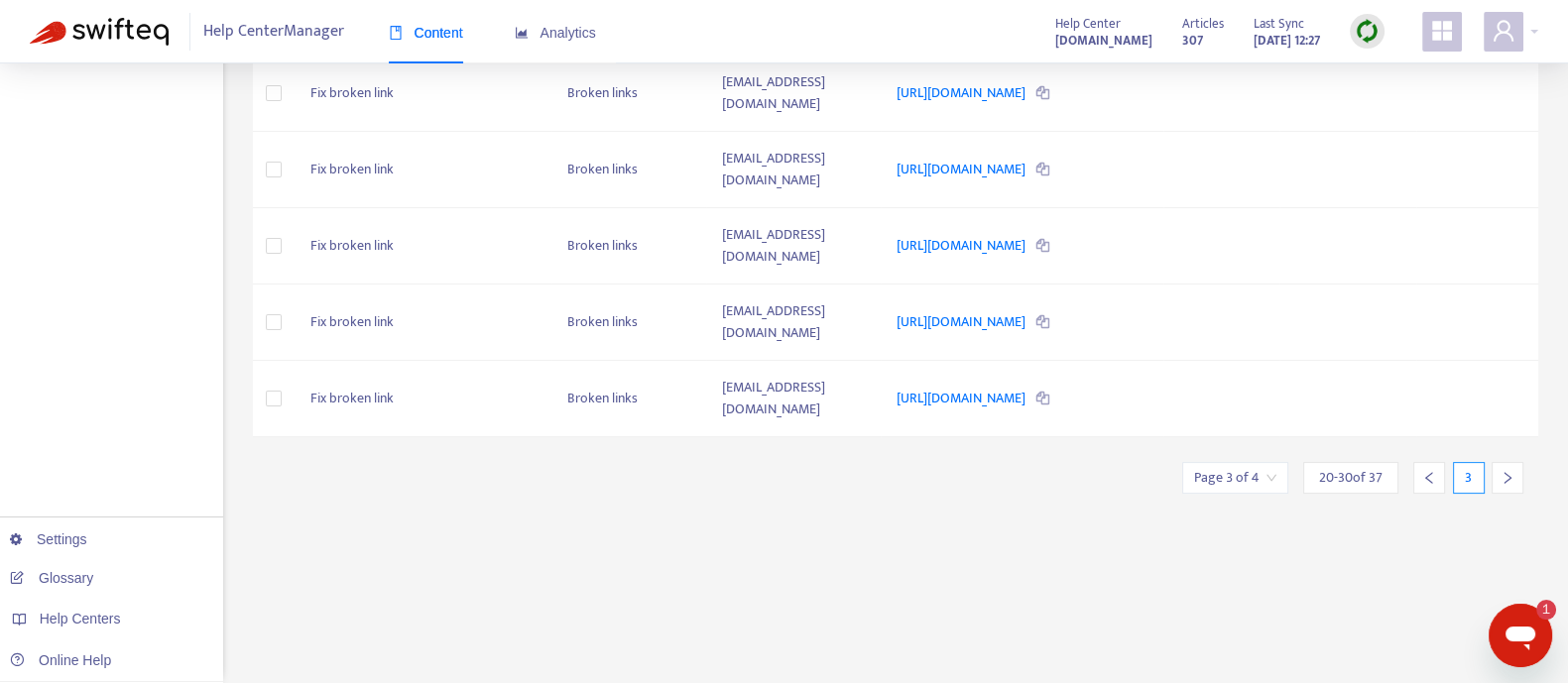 click 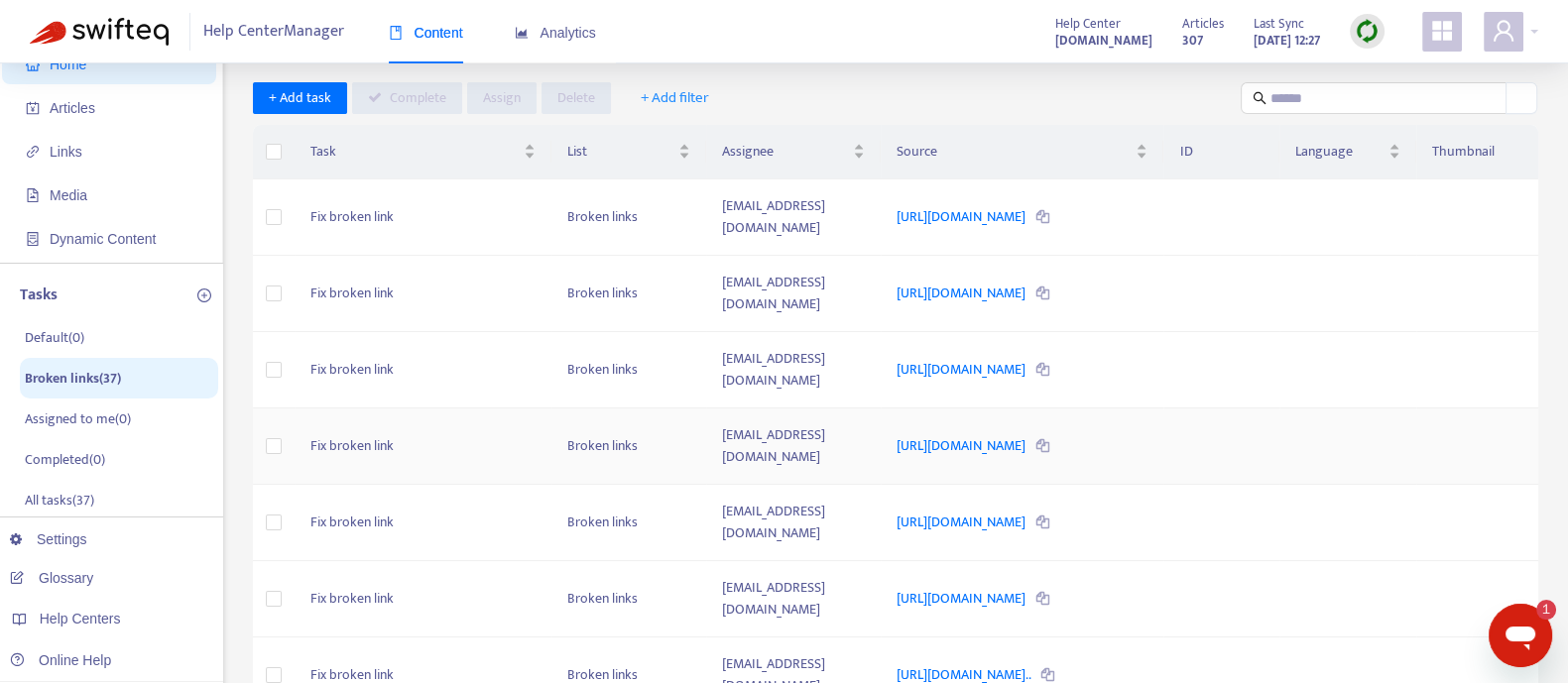 scroll, scrollTop: 210, scrollLeft: 0, axis: vertical 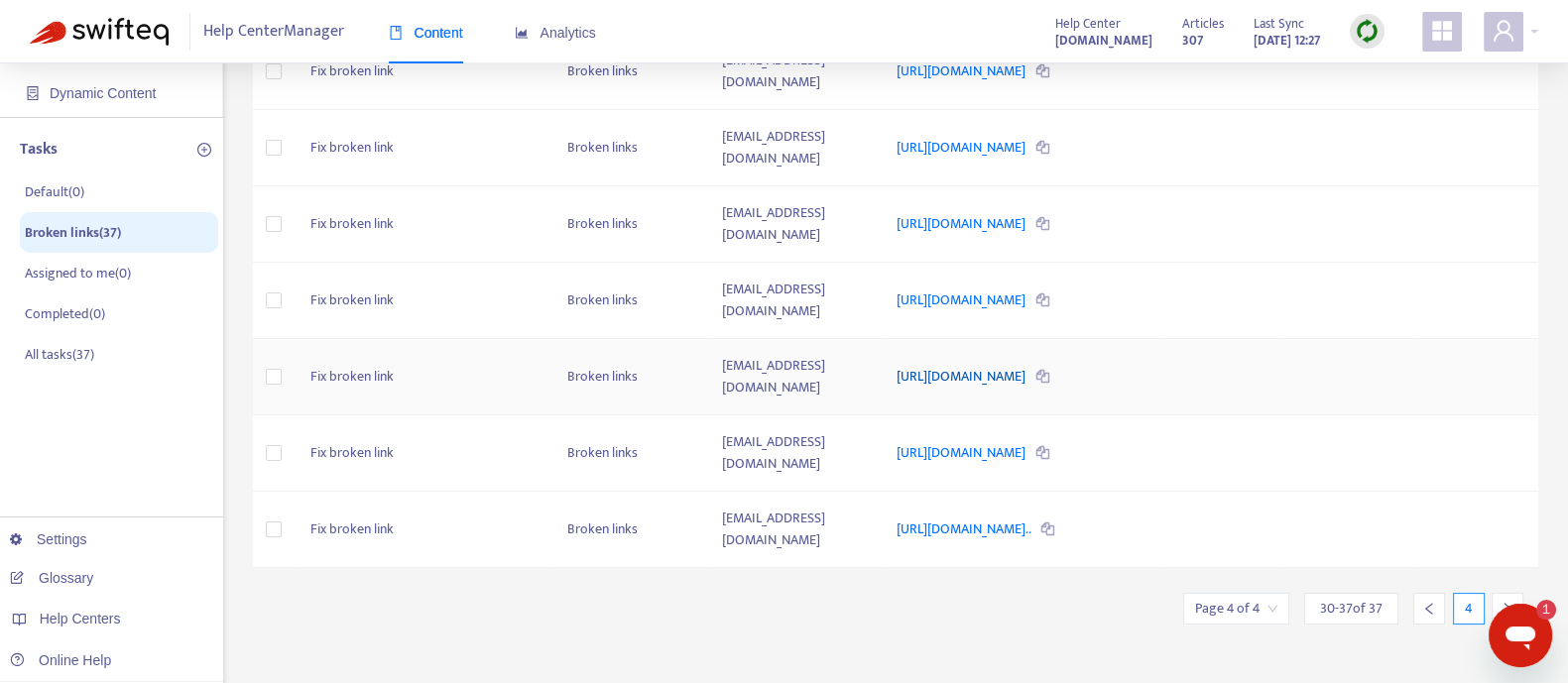click on "https://plexusworldwide.app/public/share/8BWzS" at bounding box center [962, 376] 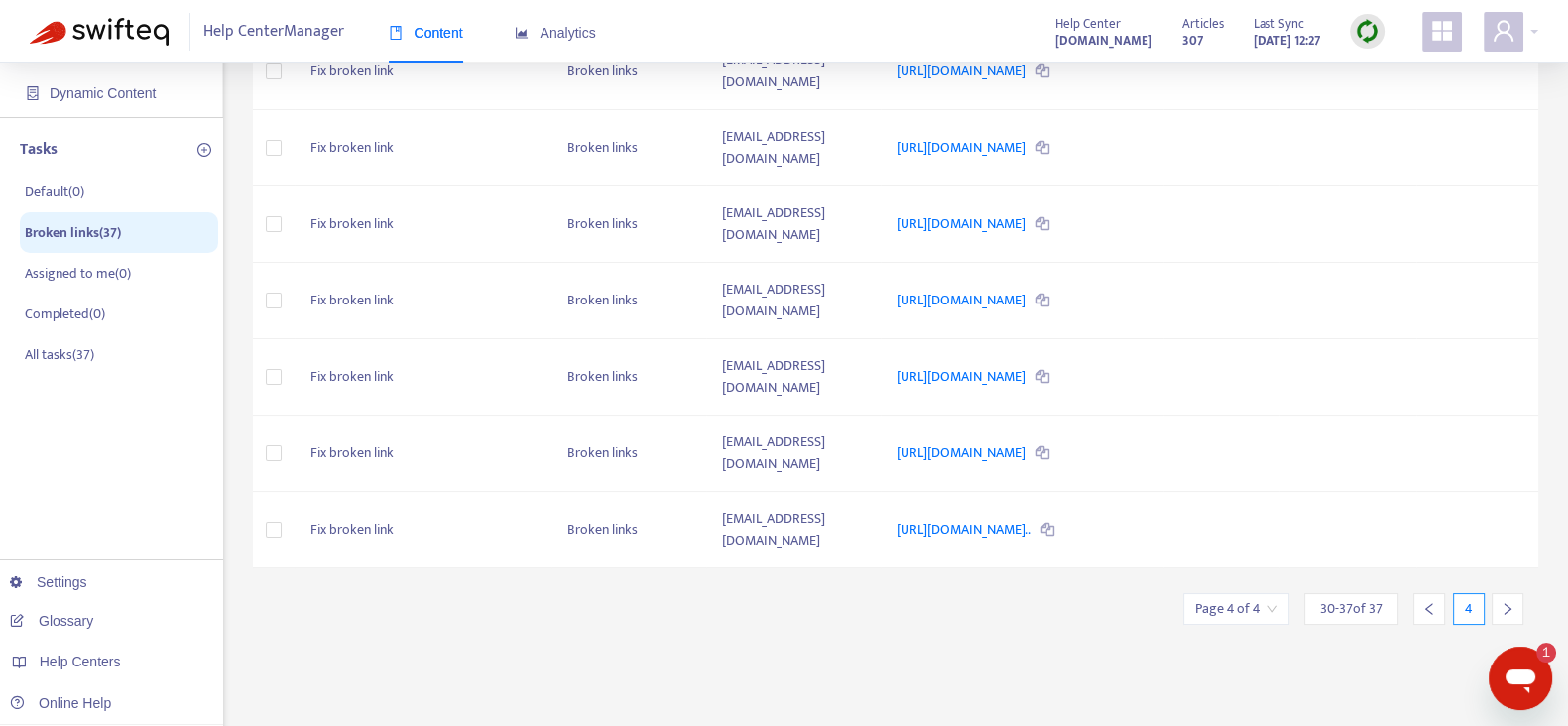 click at bounding box center [1367, 31] 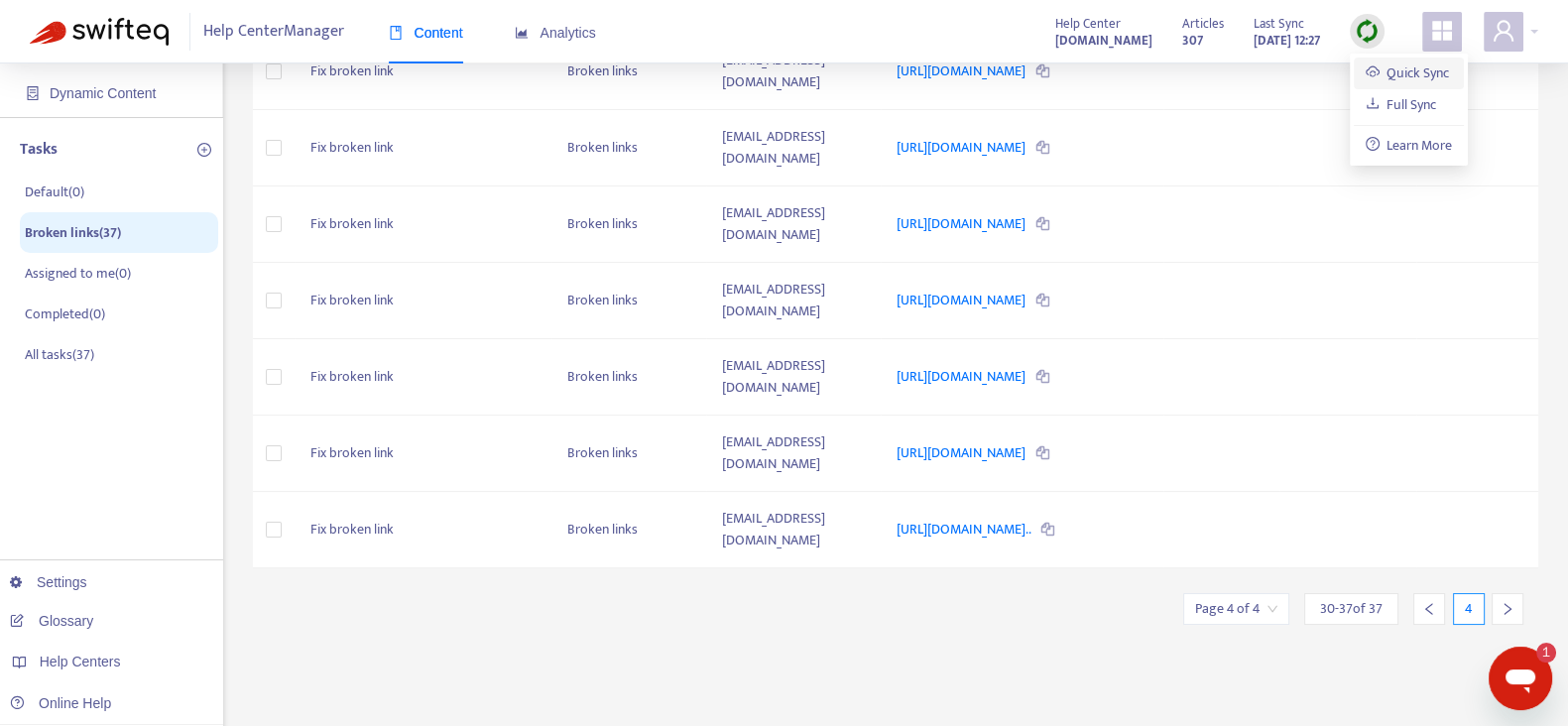 click on "Quick Sync" at bounding box center [1407, 72] 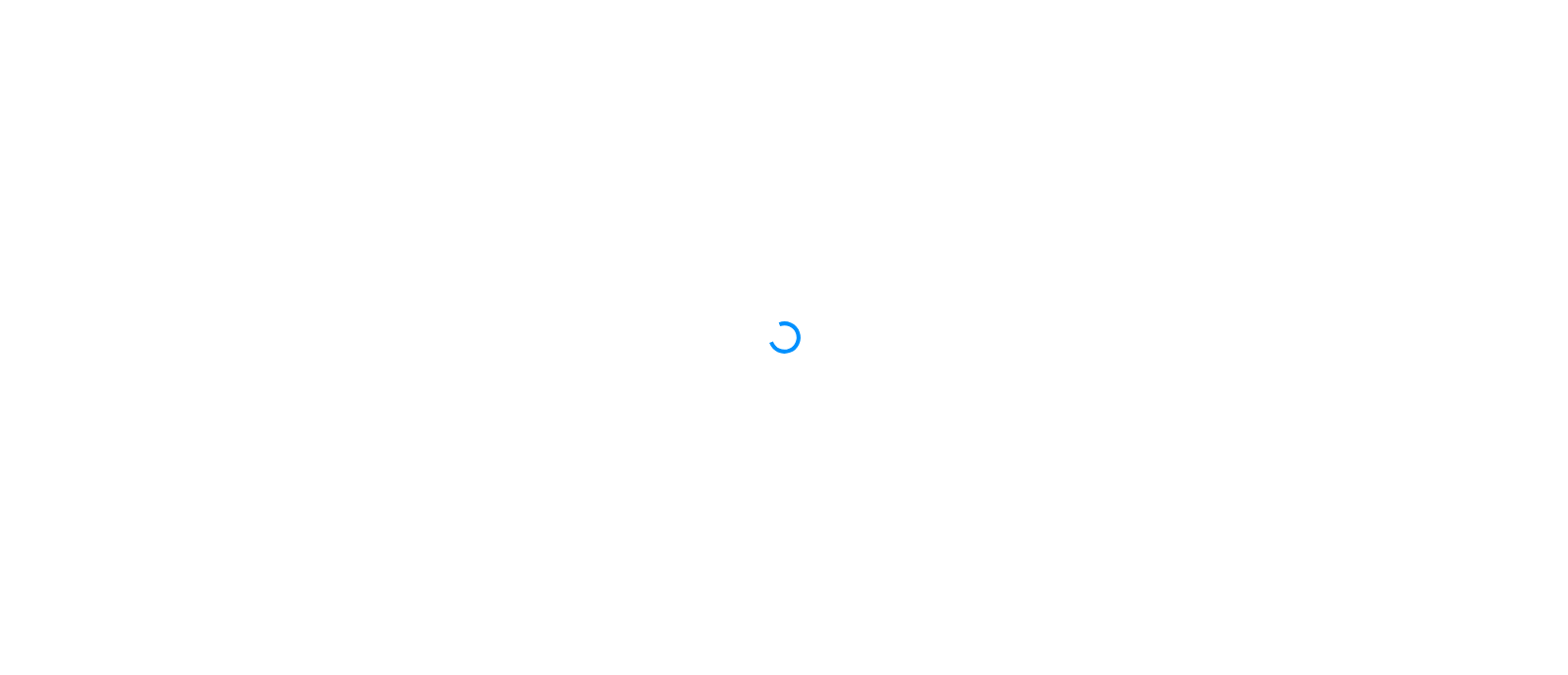 scroll, scrollTop: 0, scrollLeft: 0, axis: both 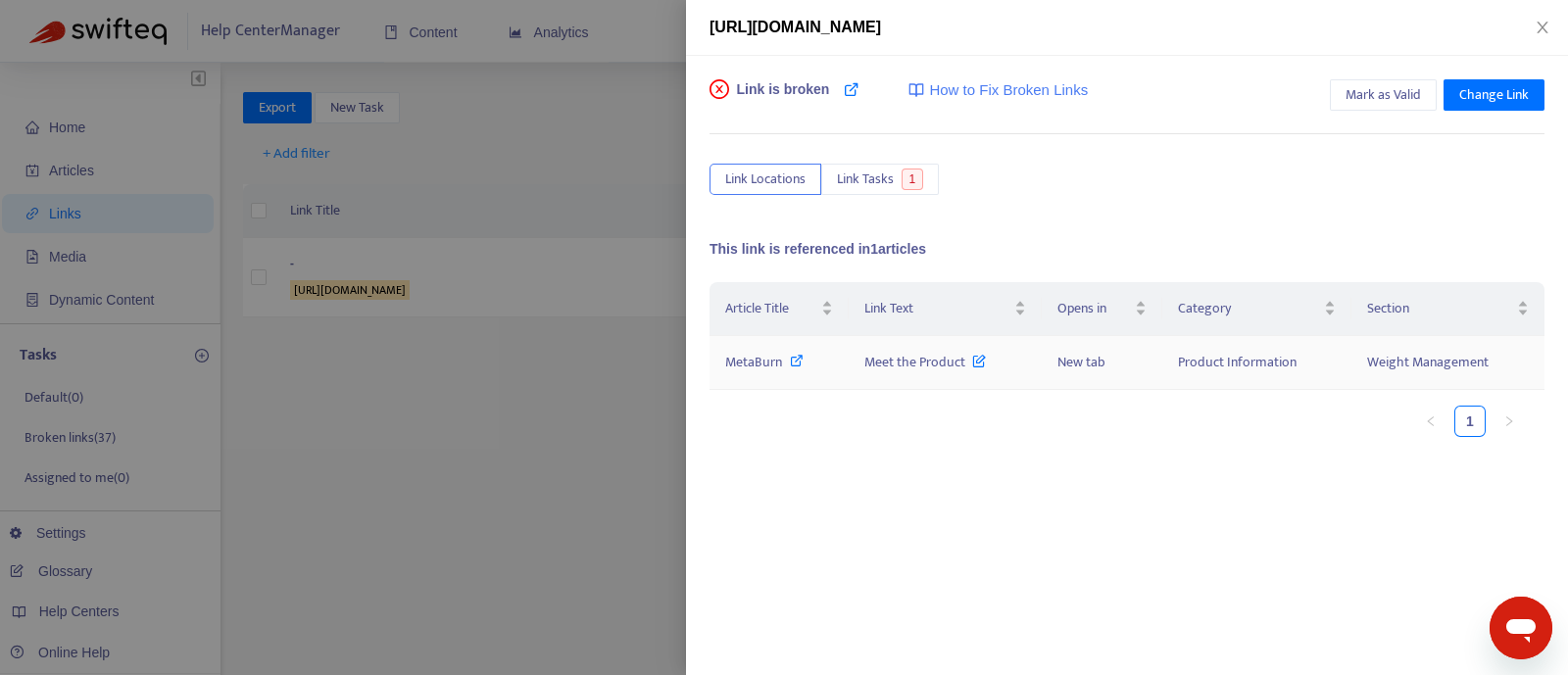 click on "MetaBurn" at bounding box center [754, 362] 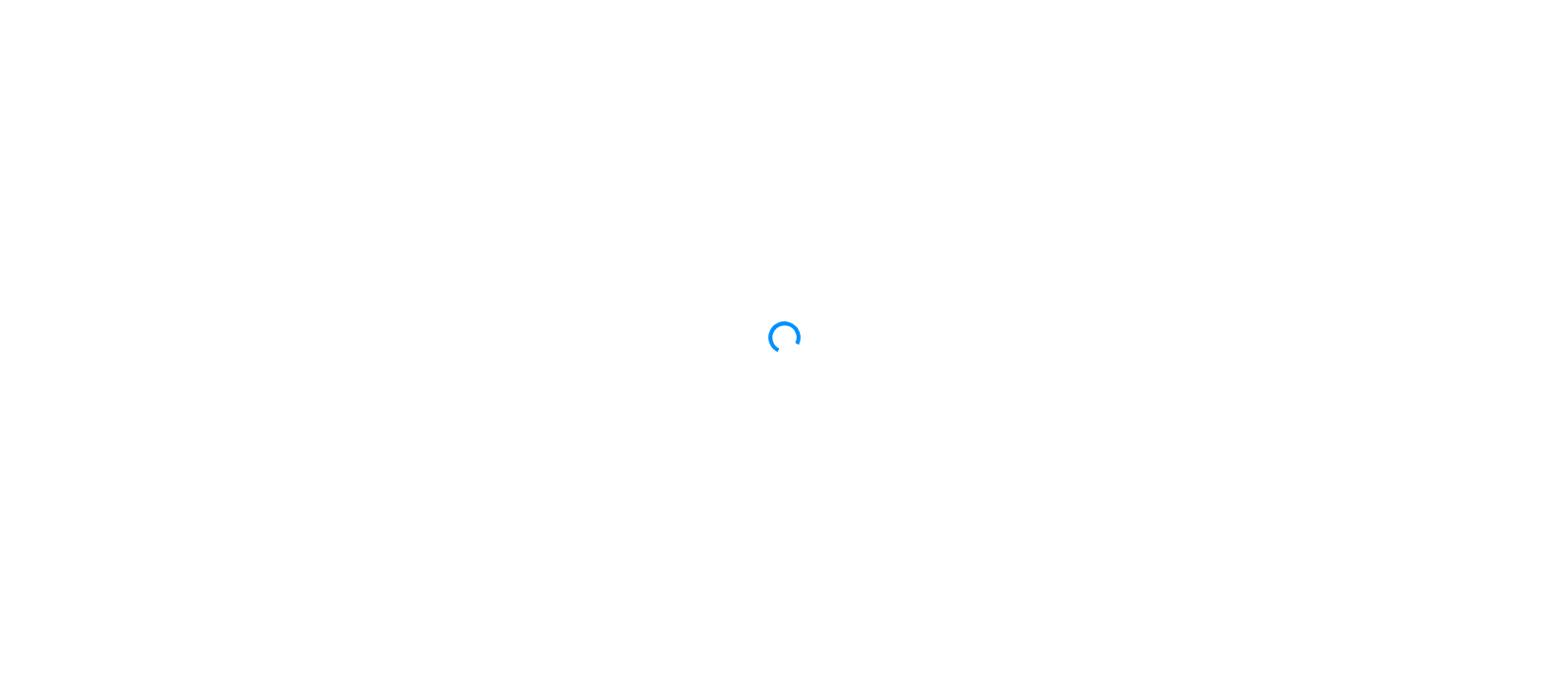 scroll, scrollTop: 0, scrollLeft: 0, axis: both 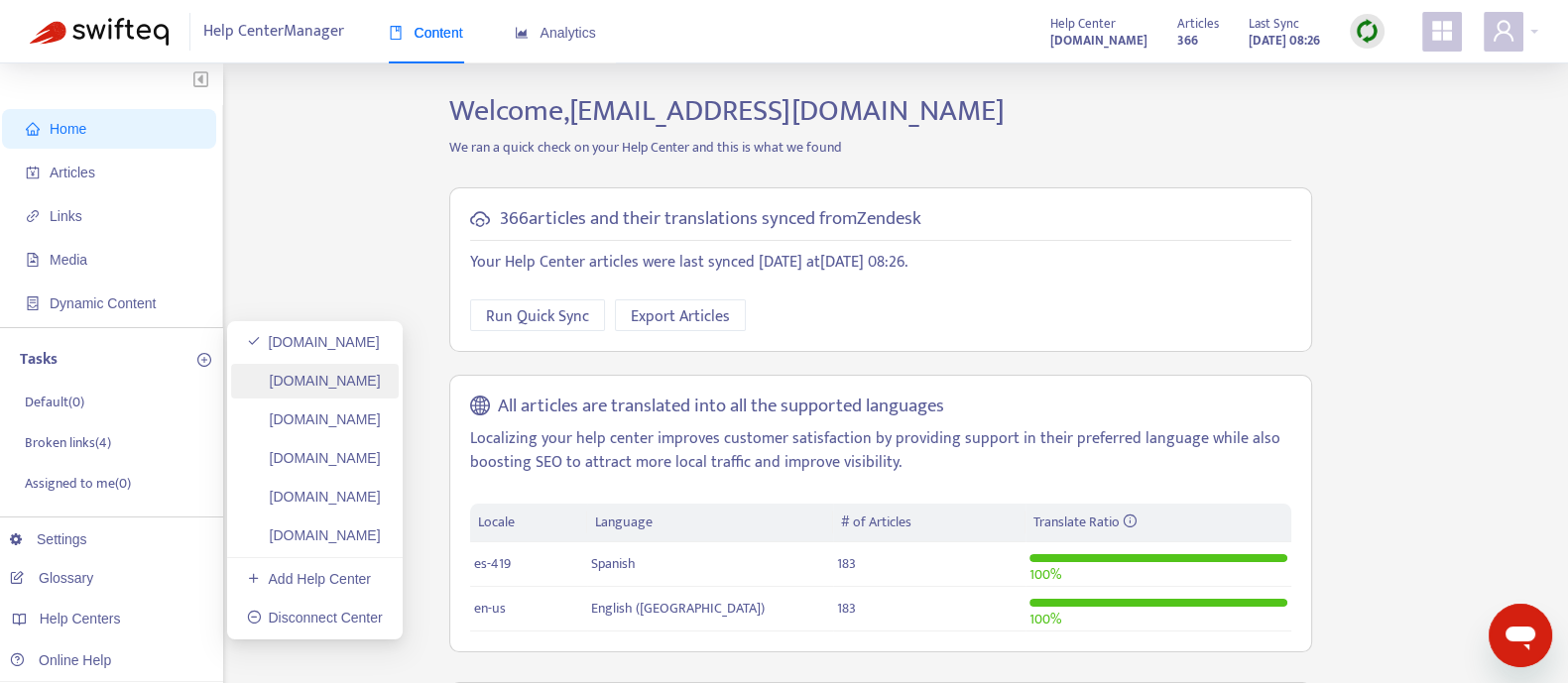 click on "[DOMAIN_NAME]" at bounding box center [313, 381] 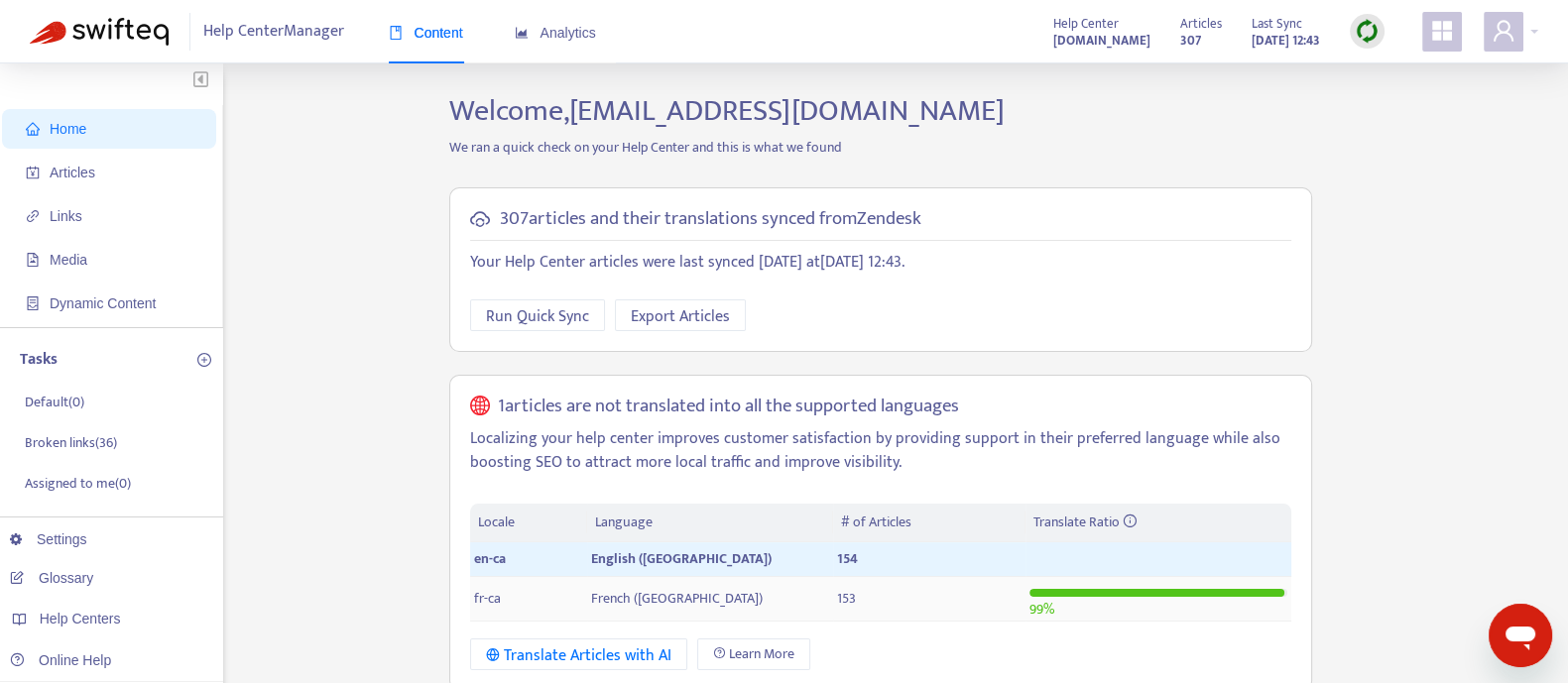 click on "French ([GEOGRAPHIC_DATA])" at bounding box center (710, 599) 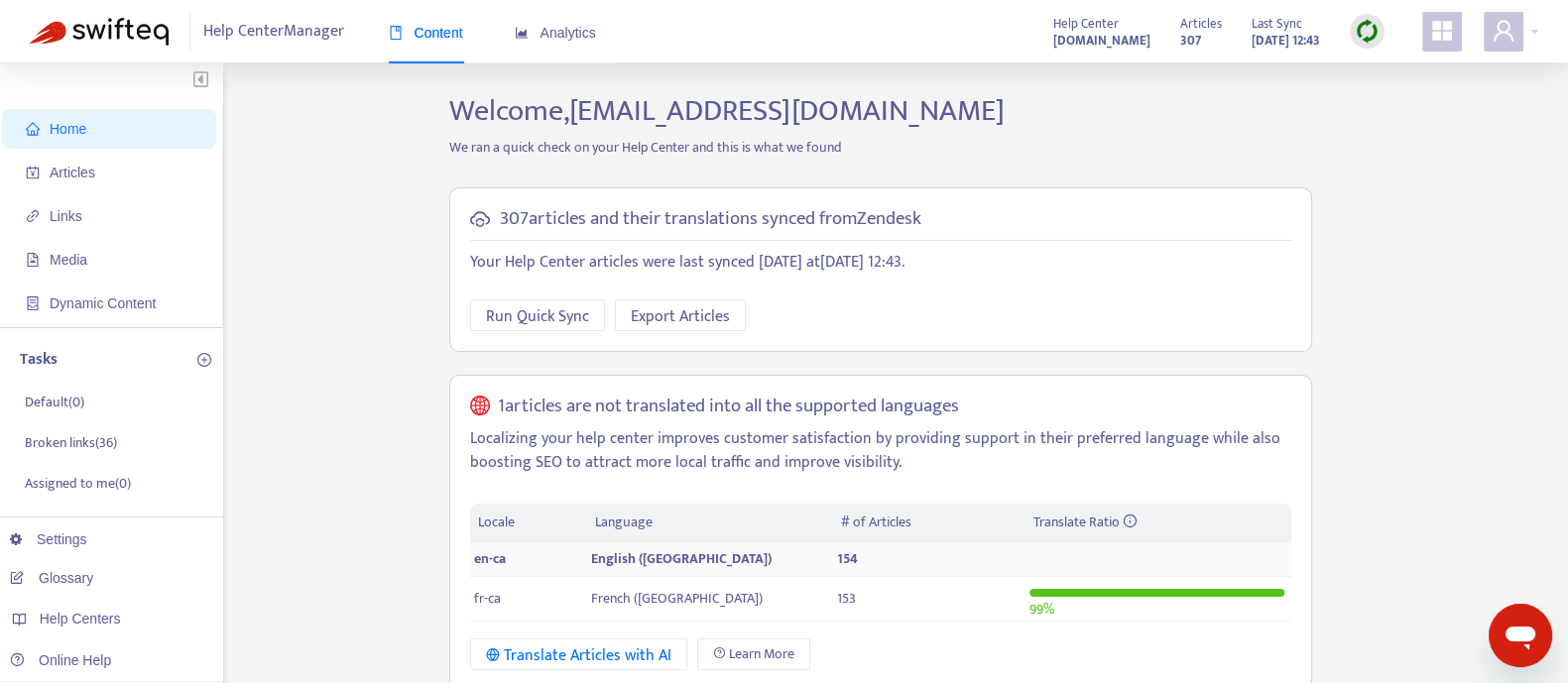 click on "English (Canada)" at bounding box center [710, 559] 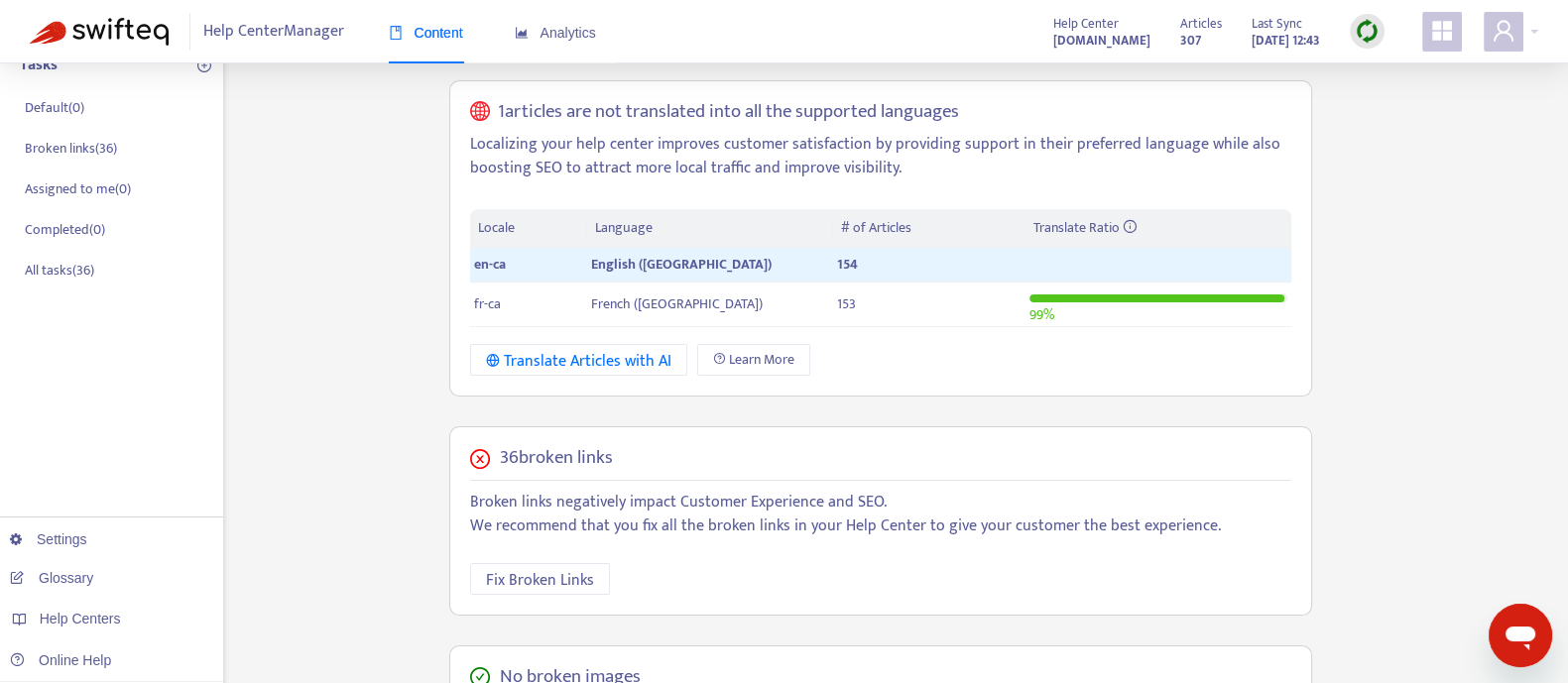 scroll, scrollTop: 292, scrollLeft: 0, axis: vertical 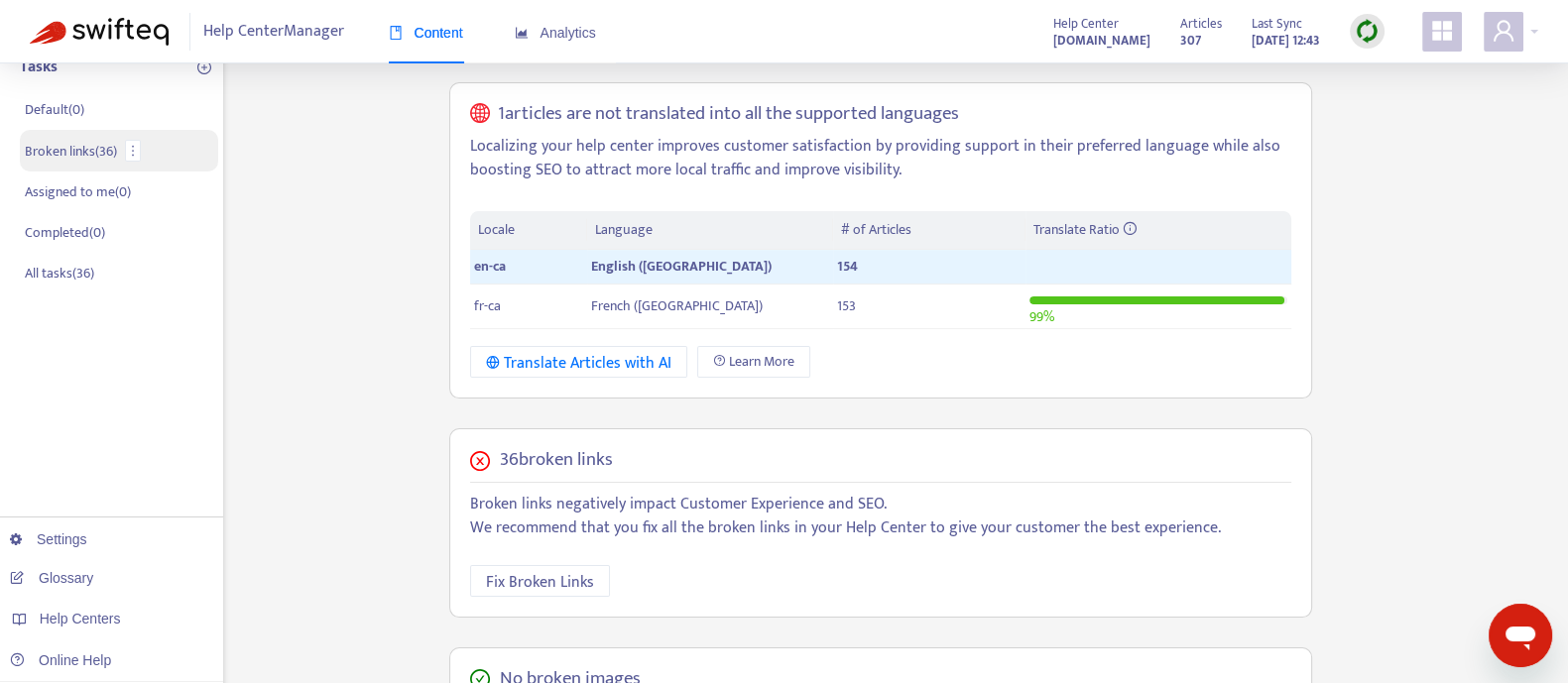 click on "Broken links  ( 36 )" at bounding box center (70, 151) 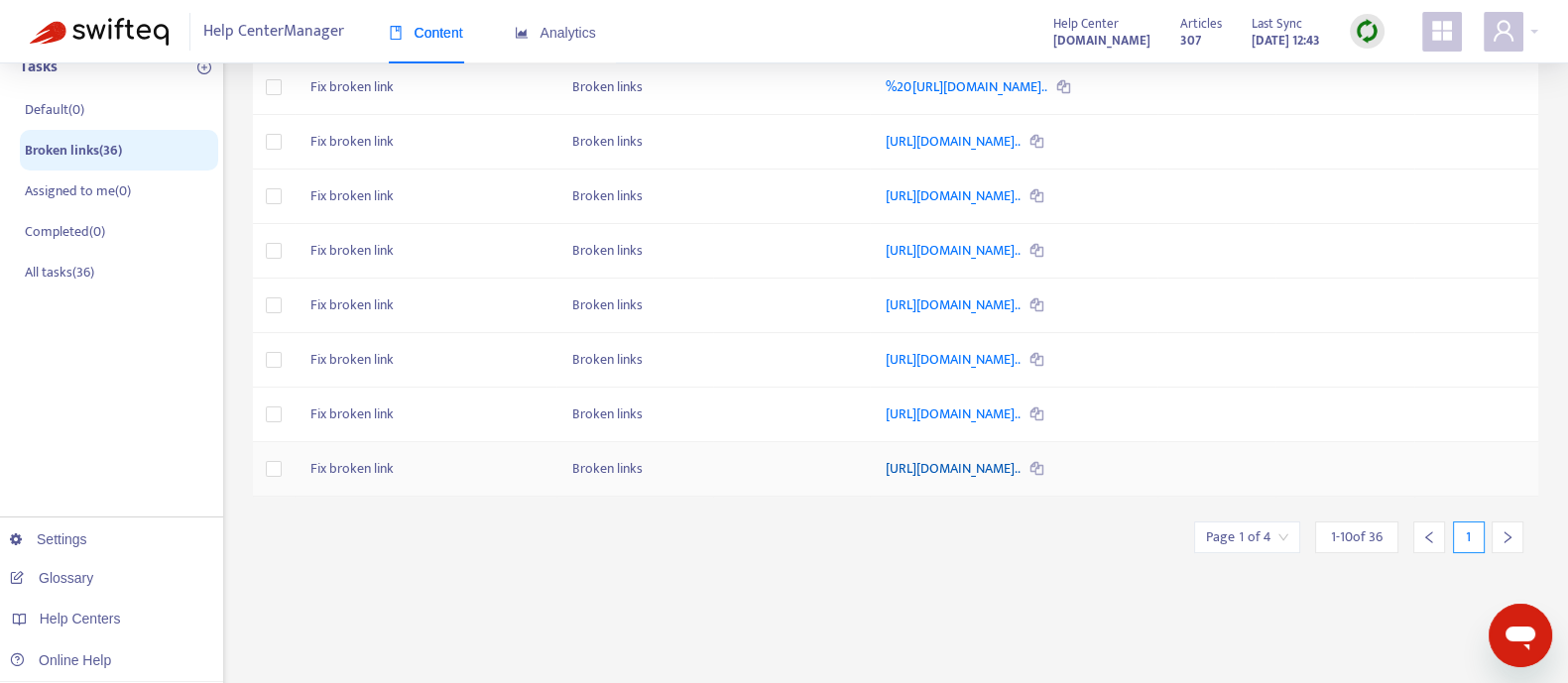 scroll, scrollTop: 570, scrollLeft: 0, axis: vertical 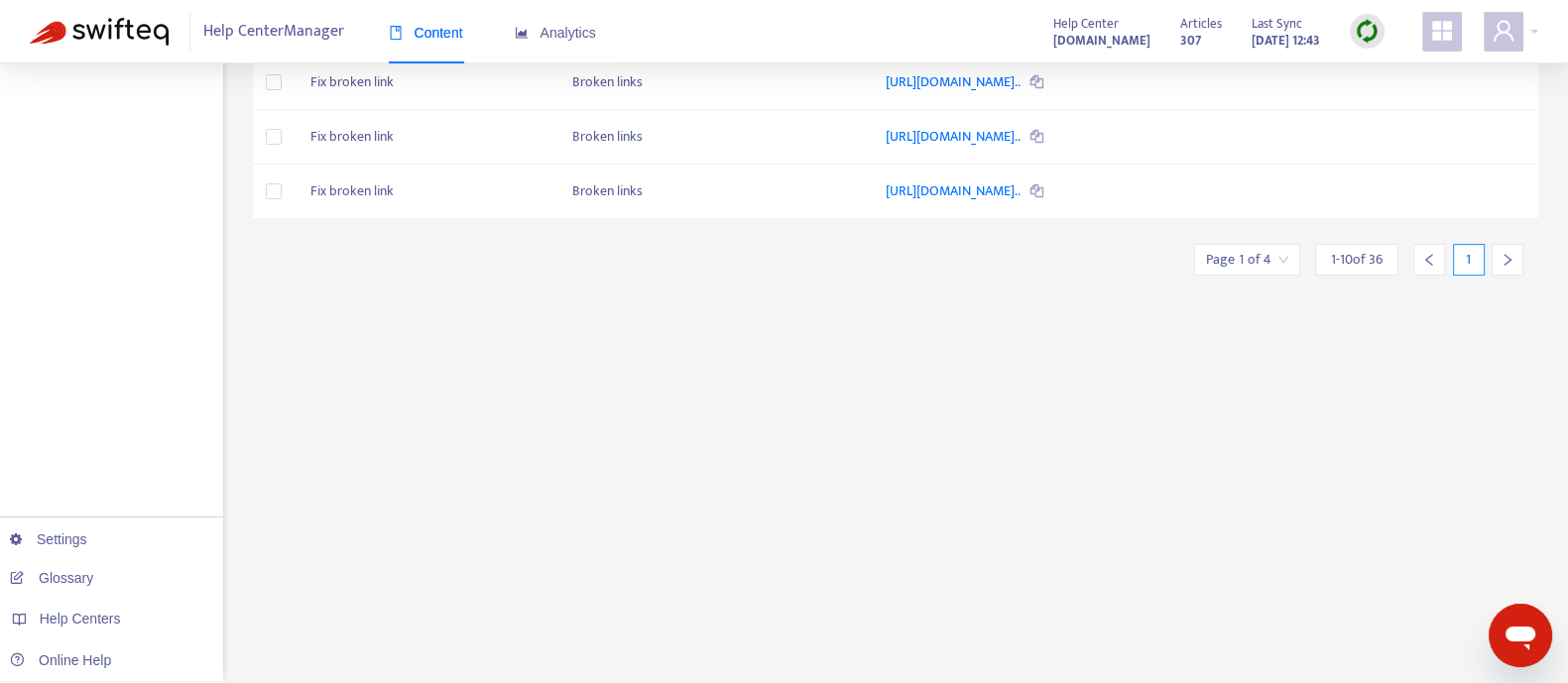 click at bounding box center (1508, 260) 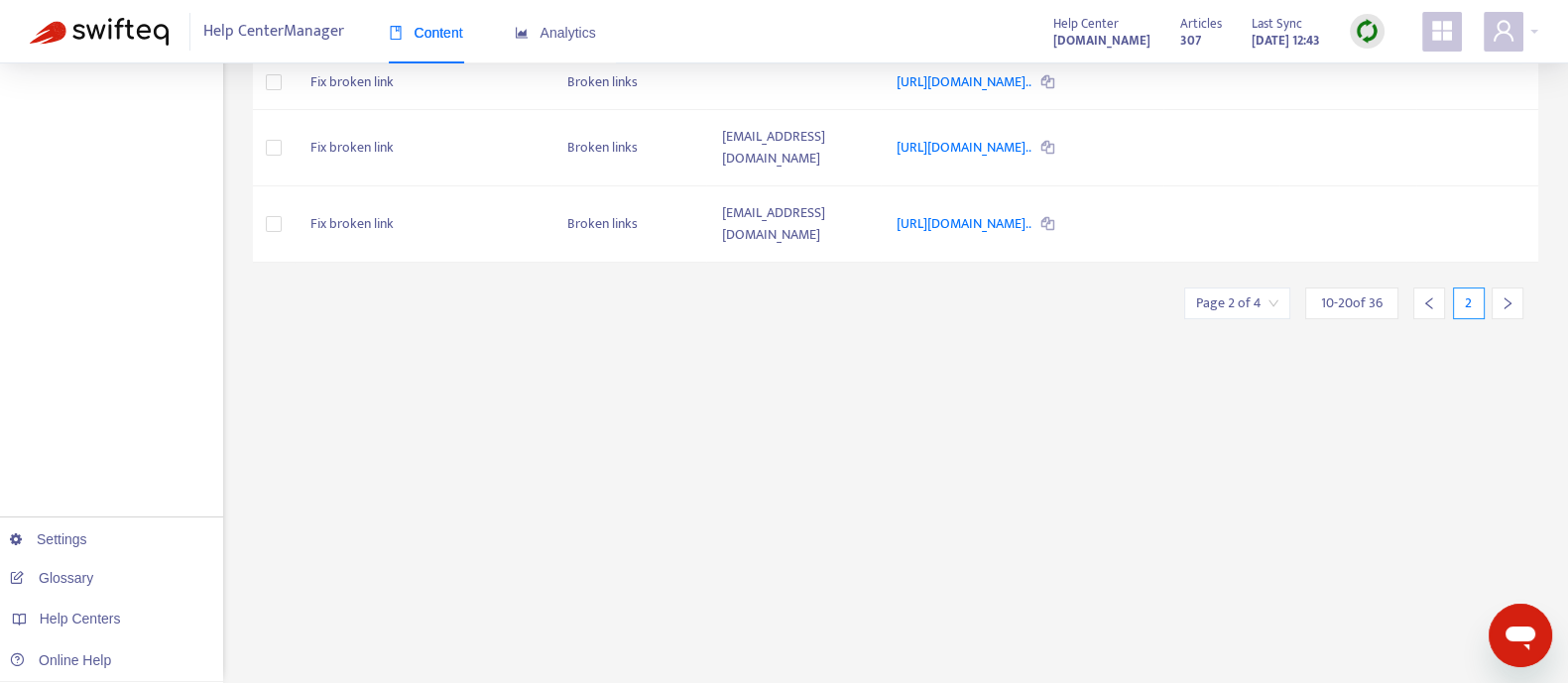 click at bounding box center (1508, 303) 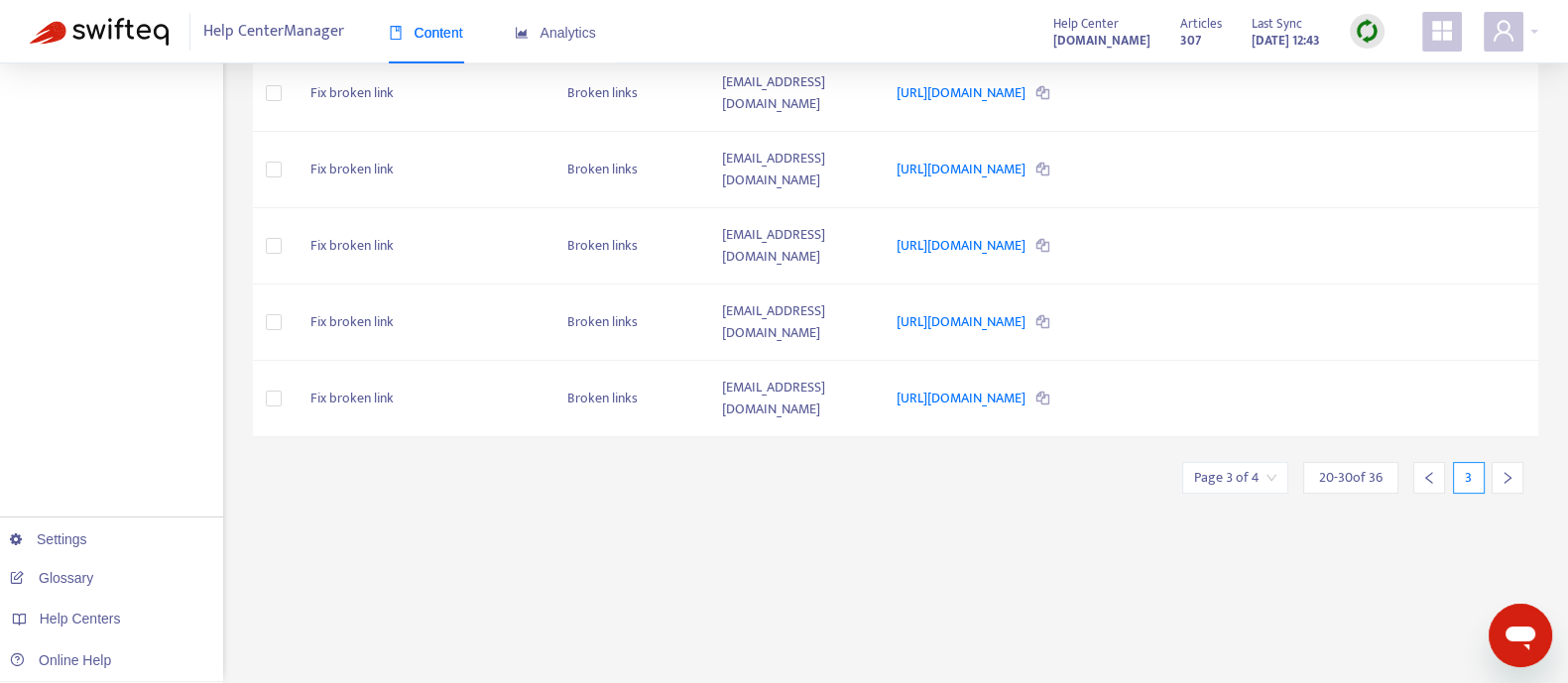 click at bounding box center (1508, 478) 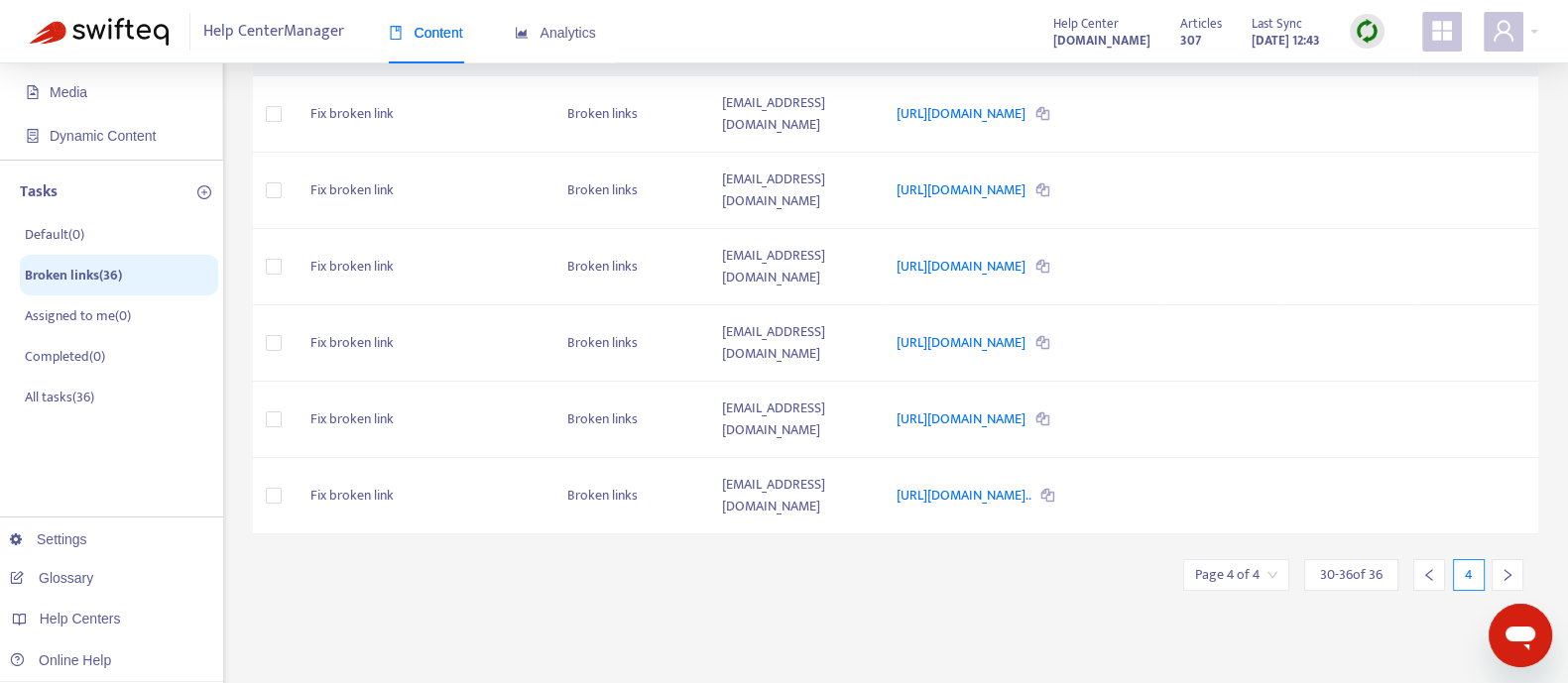 scroll, scrollTop: 158, scrollLeft: 0, axis: vertical 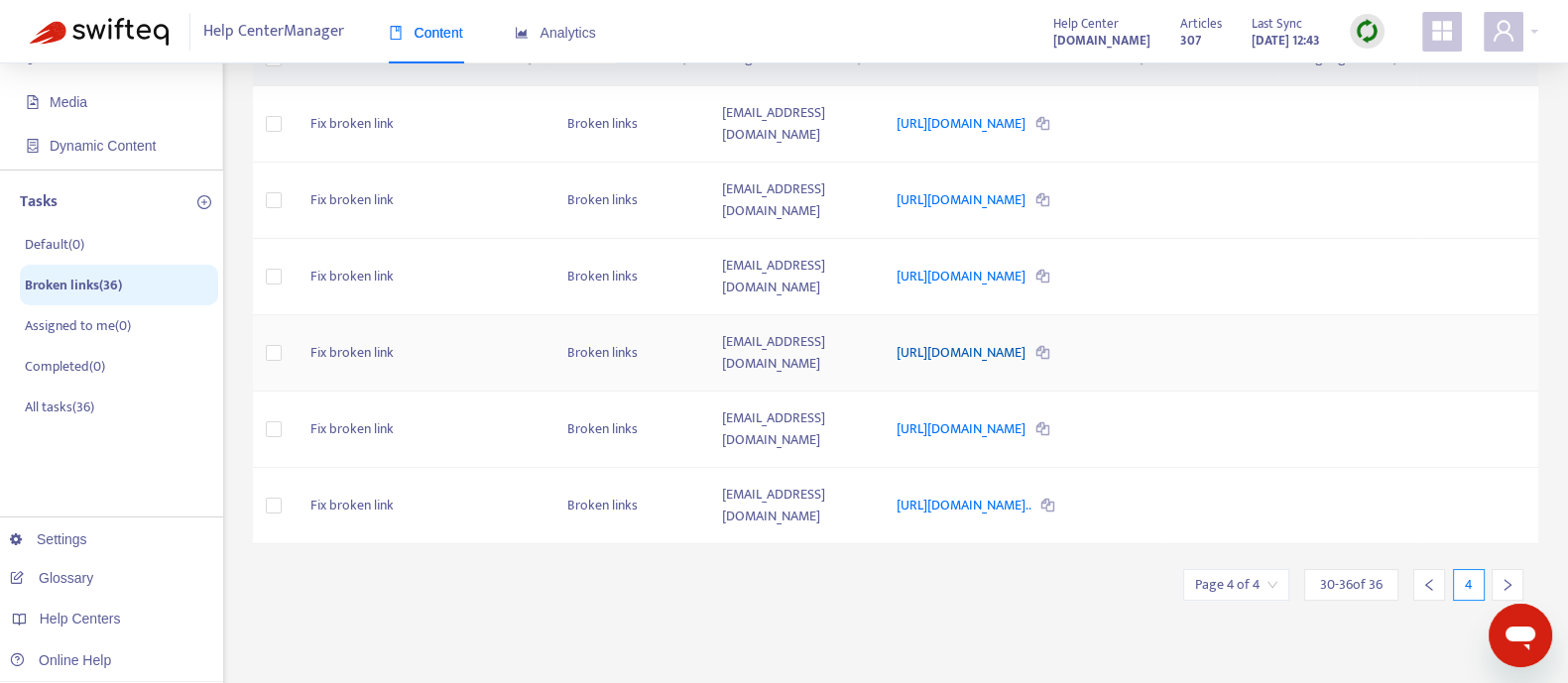click on "[URL][DOMAIN_NAME]" at bounding box center (962, 352) 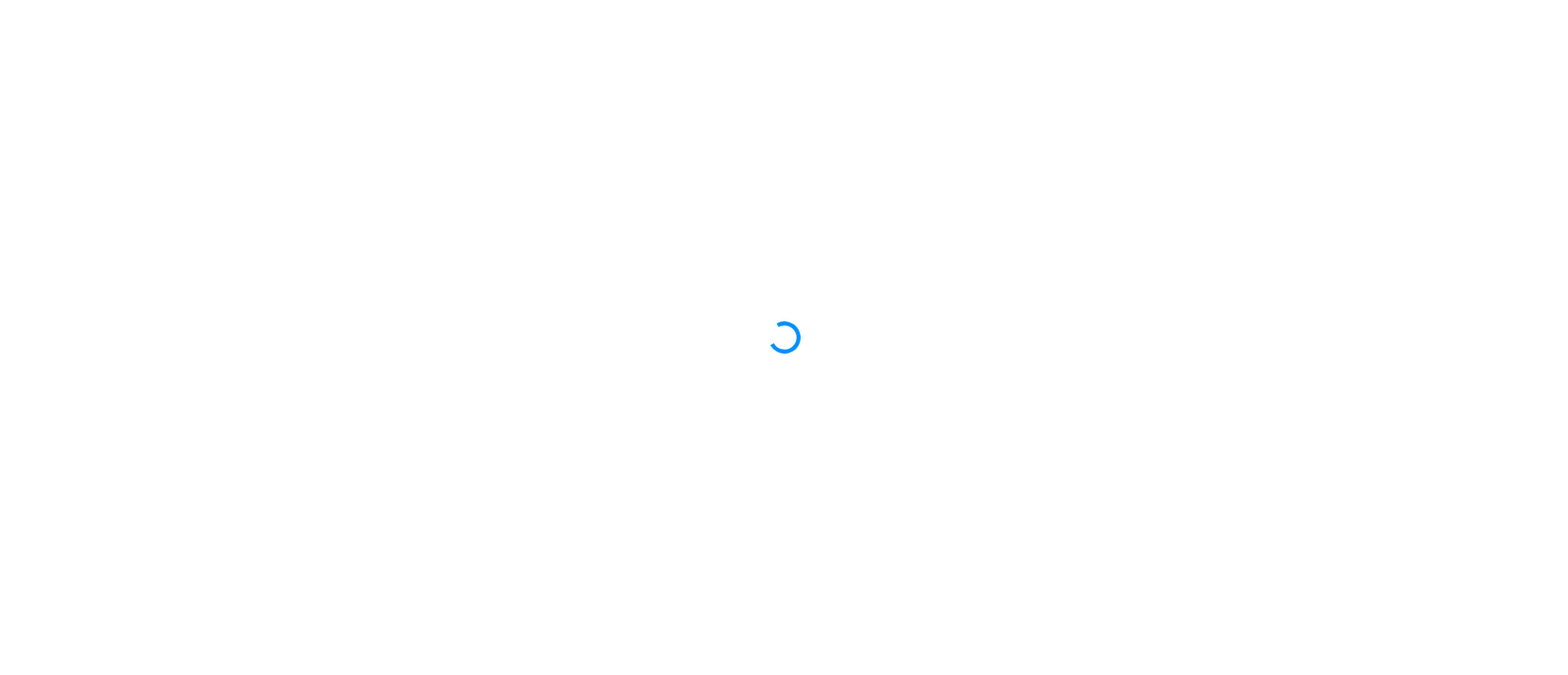 scroll, scrollTop: 0, scrollLeft: 0, axis: both 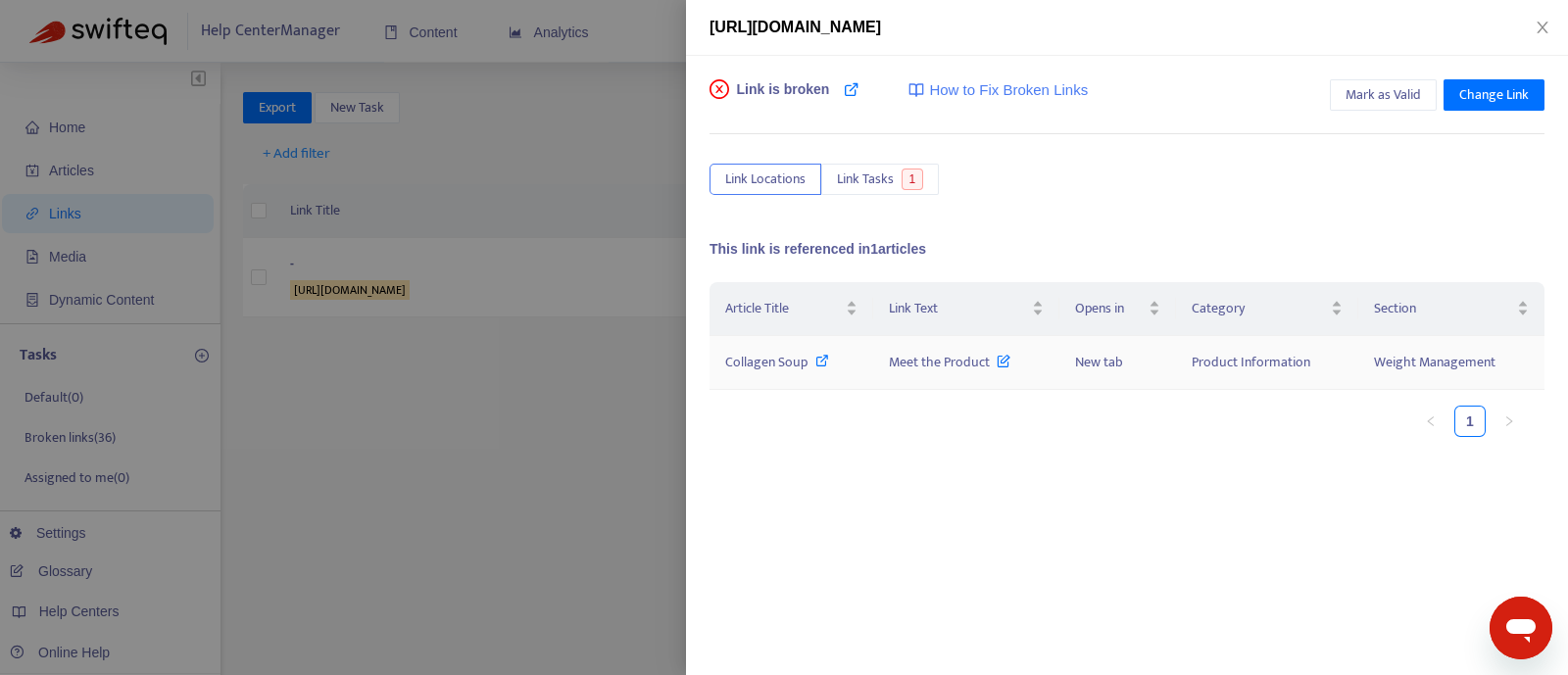click on "Collagen Soup" at bounding box center (766, 362) 